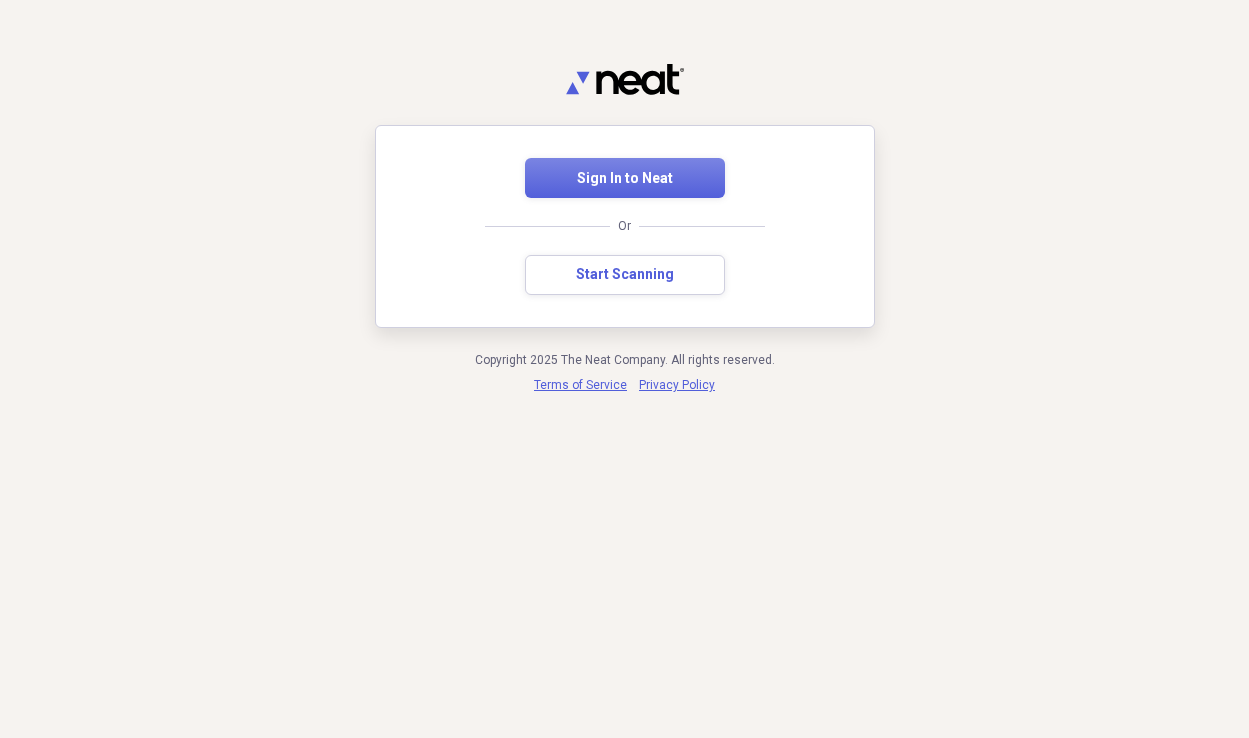 scroll, scrollTop: 0, scrollLeft: 0, axis: both 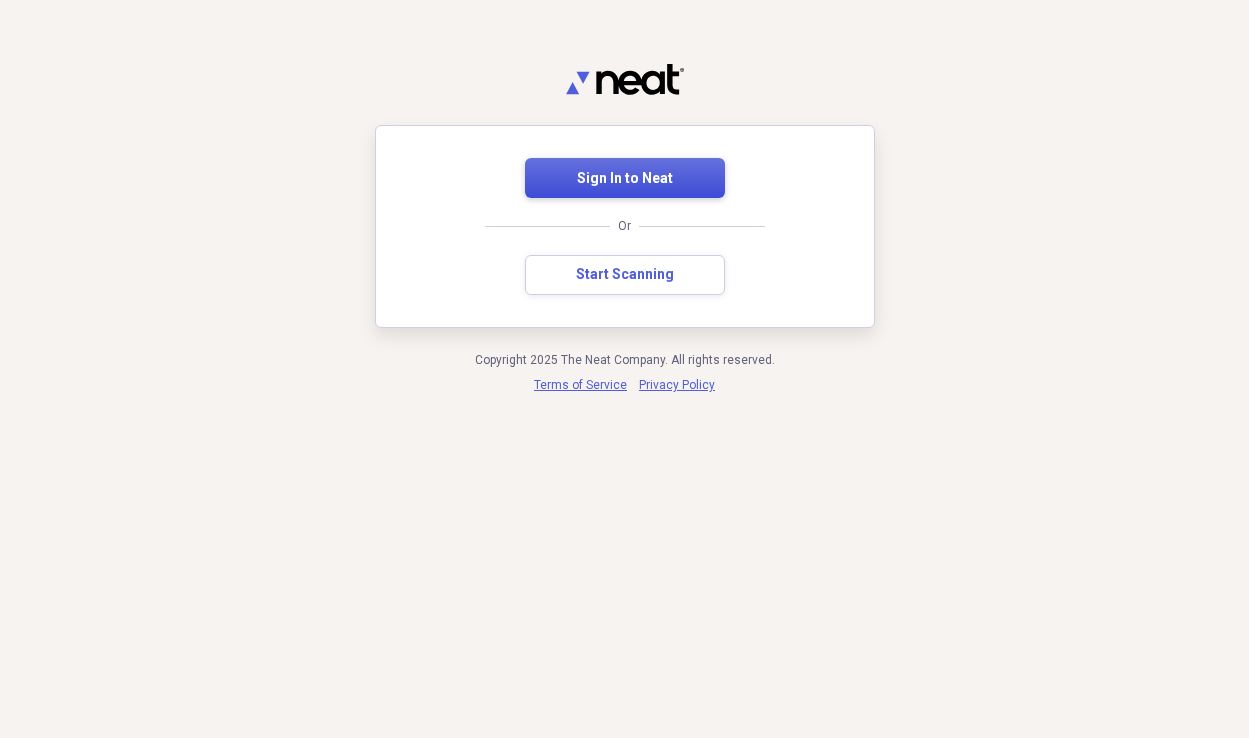 click on "Sign In to Neat Or Start Scanning" at bounding box center [625, 226] 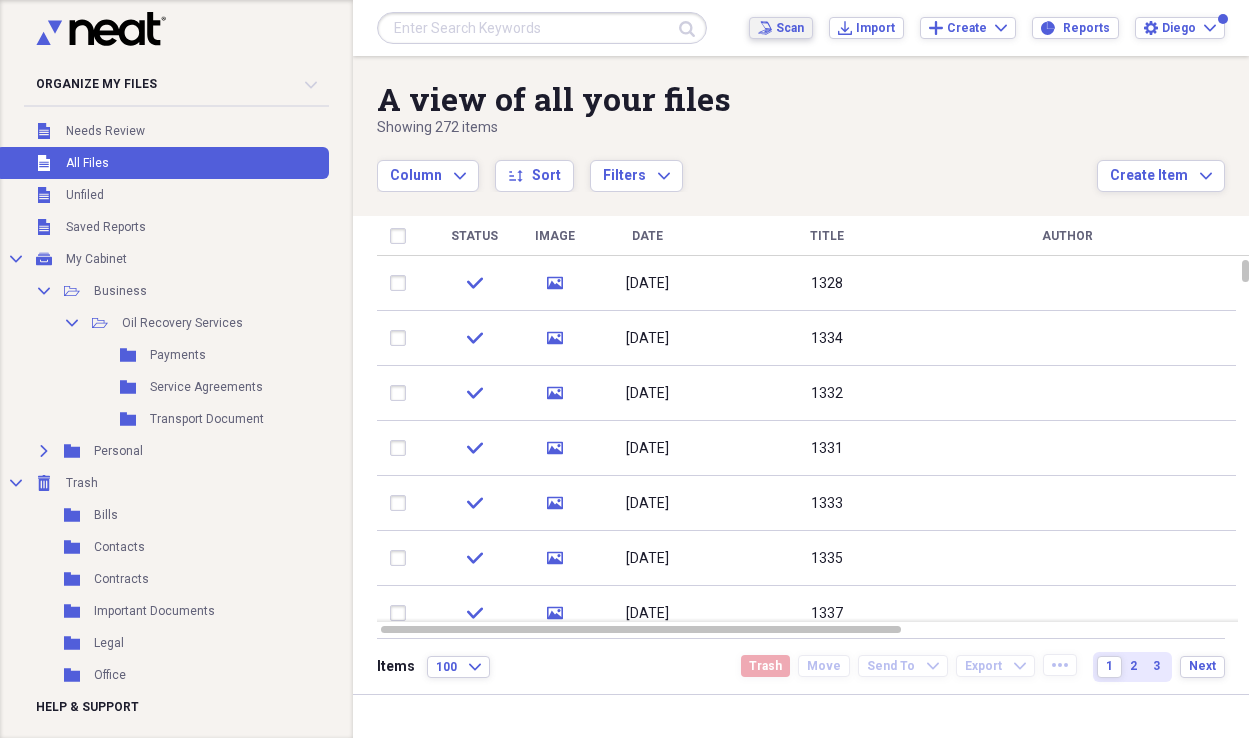 click on "Scan" at bounding box center (790, 28) 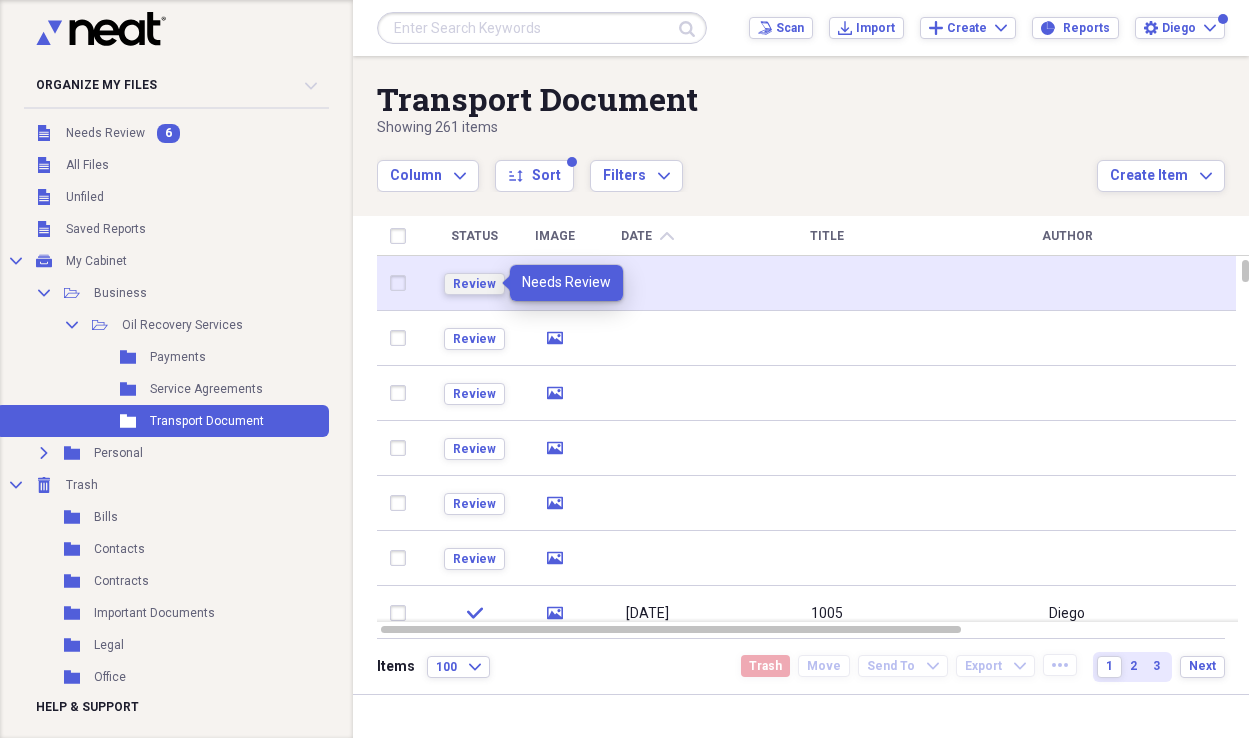 click on "Review" at bounding box center [474, 284] 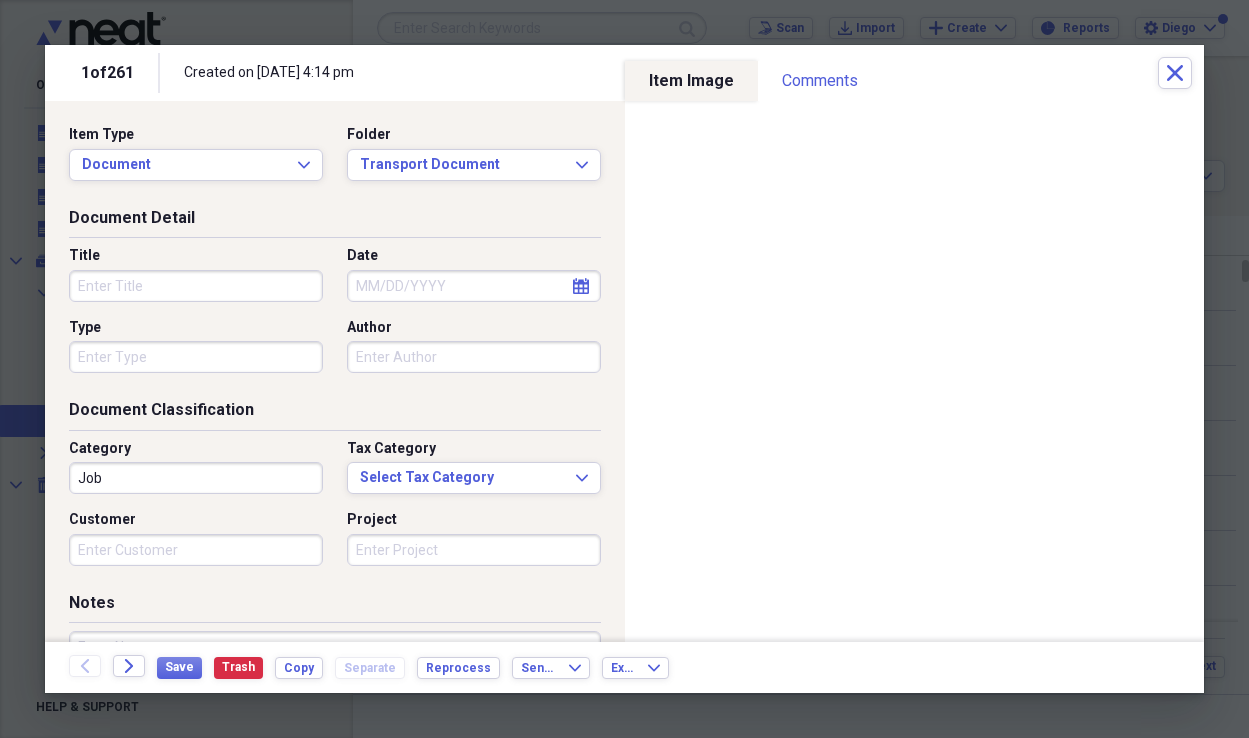 click on "Title" at bounding box center (196, 286) 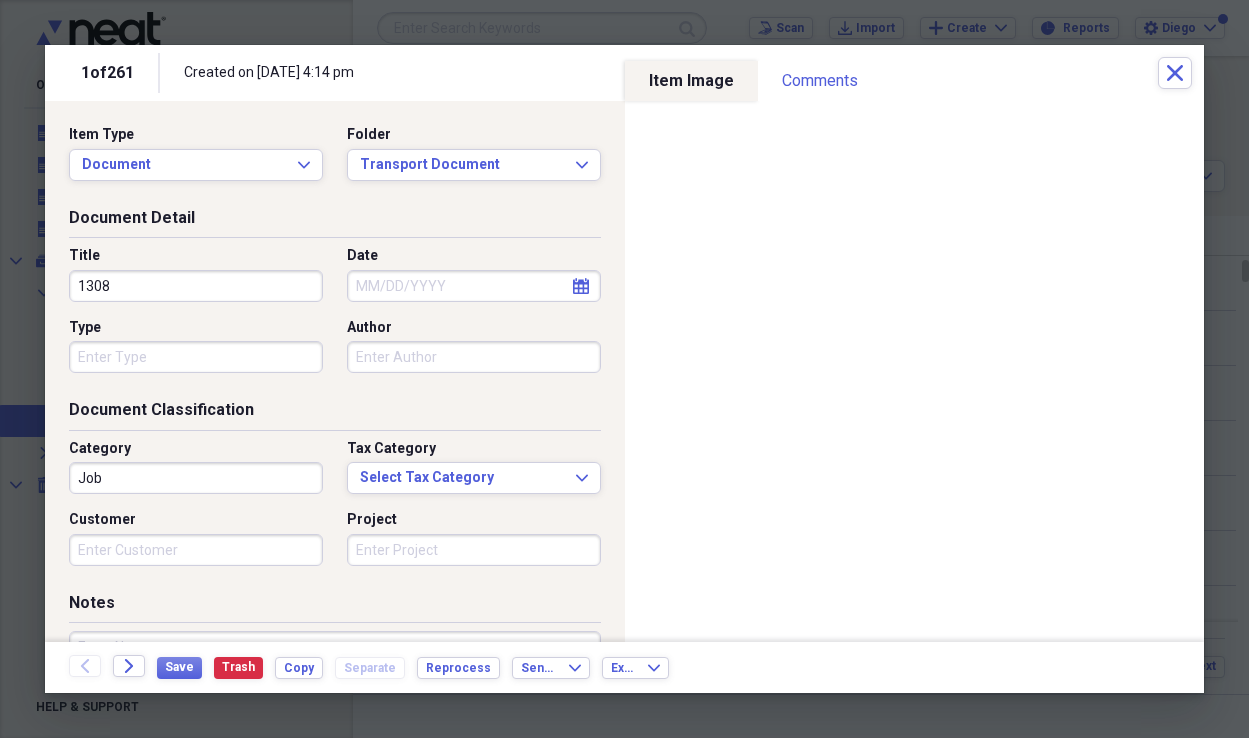 type on "1308" 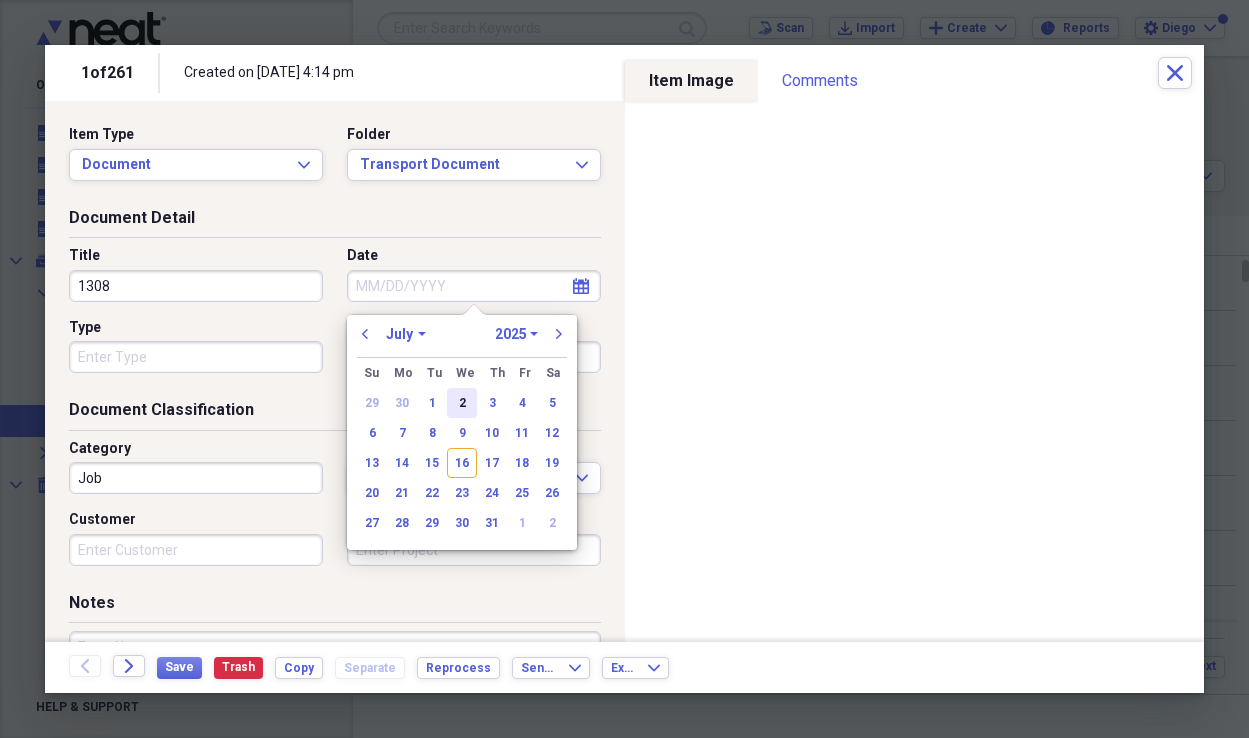 click on "2" at bounding box center (462, 403) 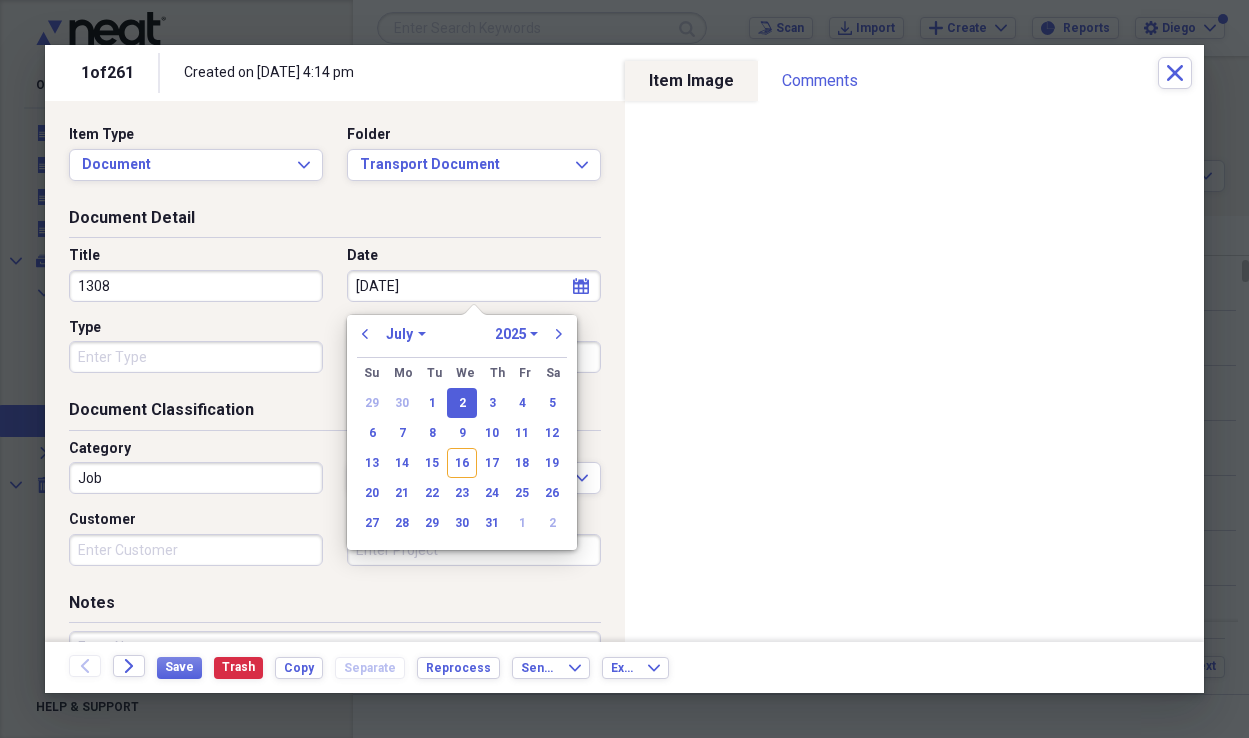 type on "[DATE]" 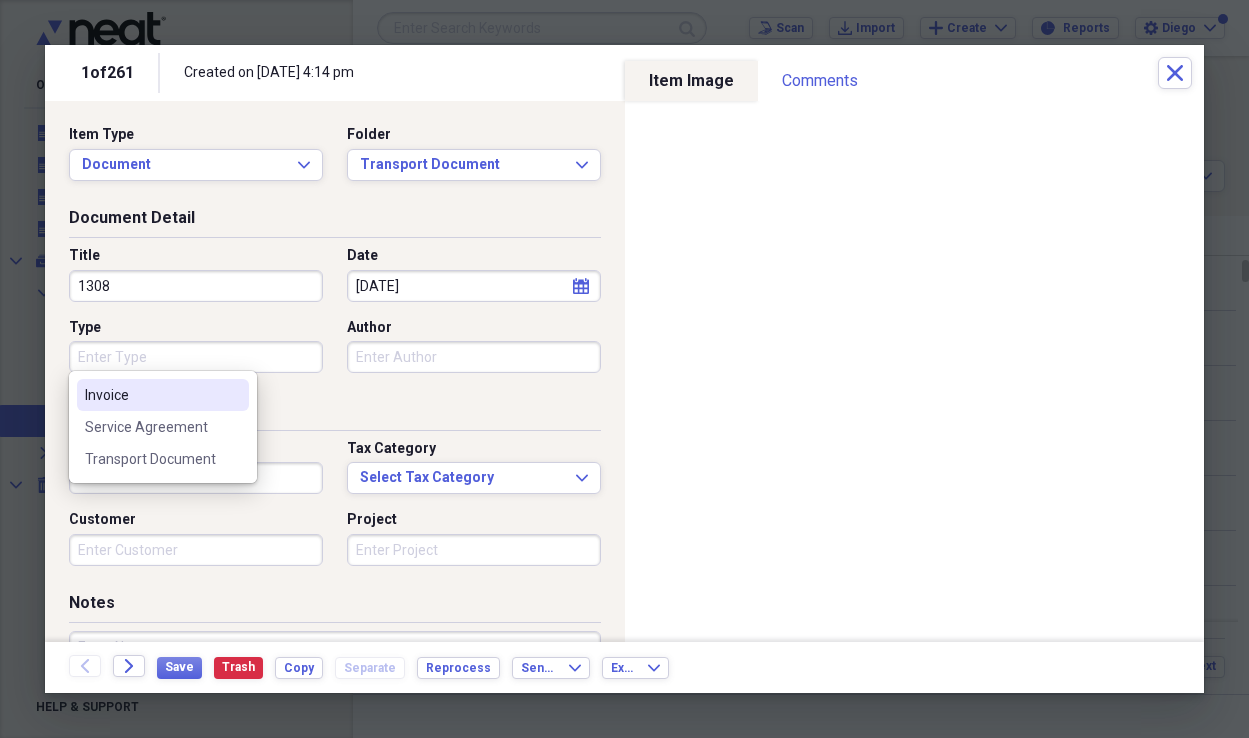 click on "Type" at bounding box center (196, 357) 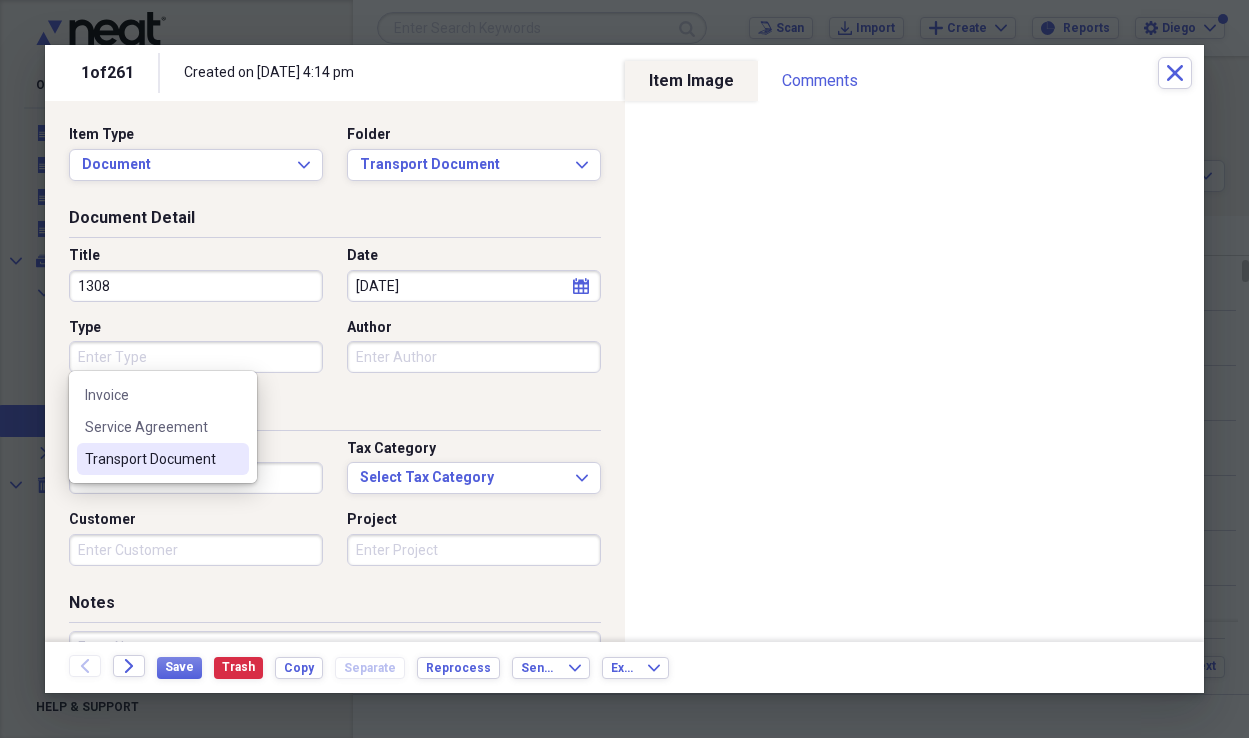 click on "Transport Document" at bounding box center (151, 459) 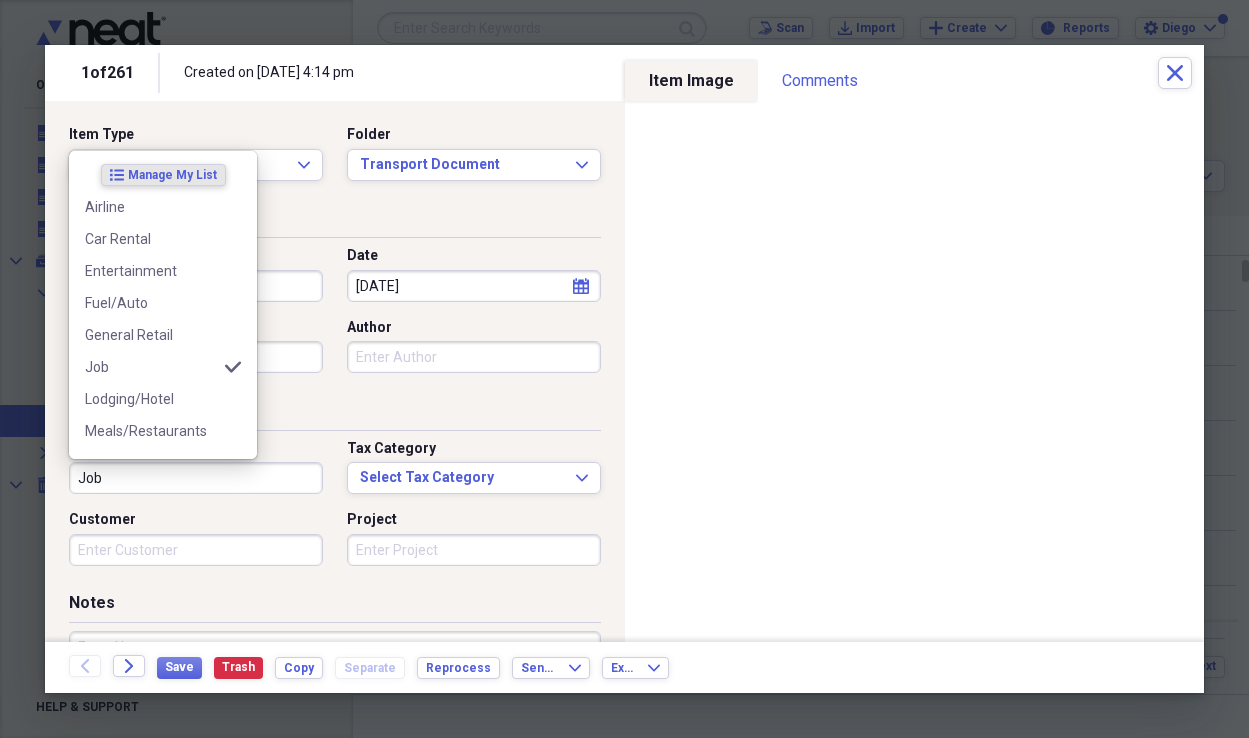 click on "Job" at bounding box center [196, 478] 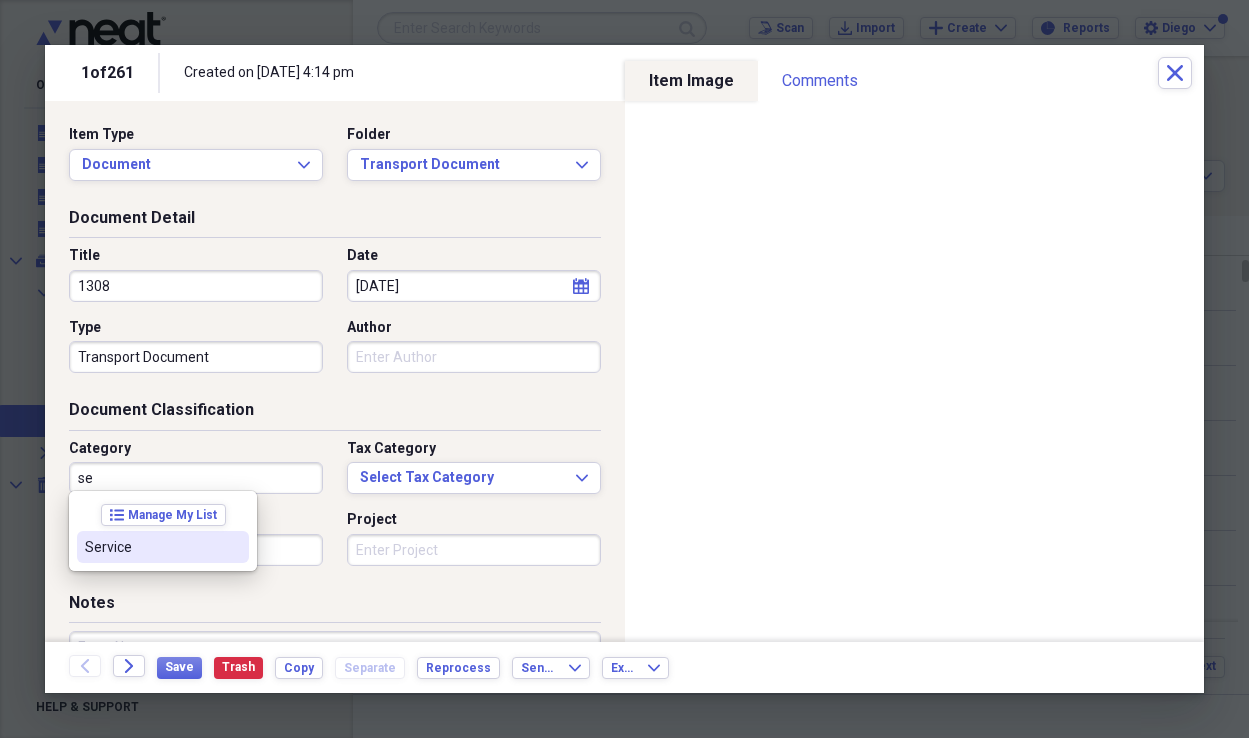 click on "Service" at bounding box center (163, 547) 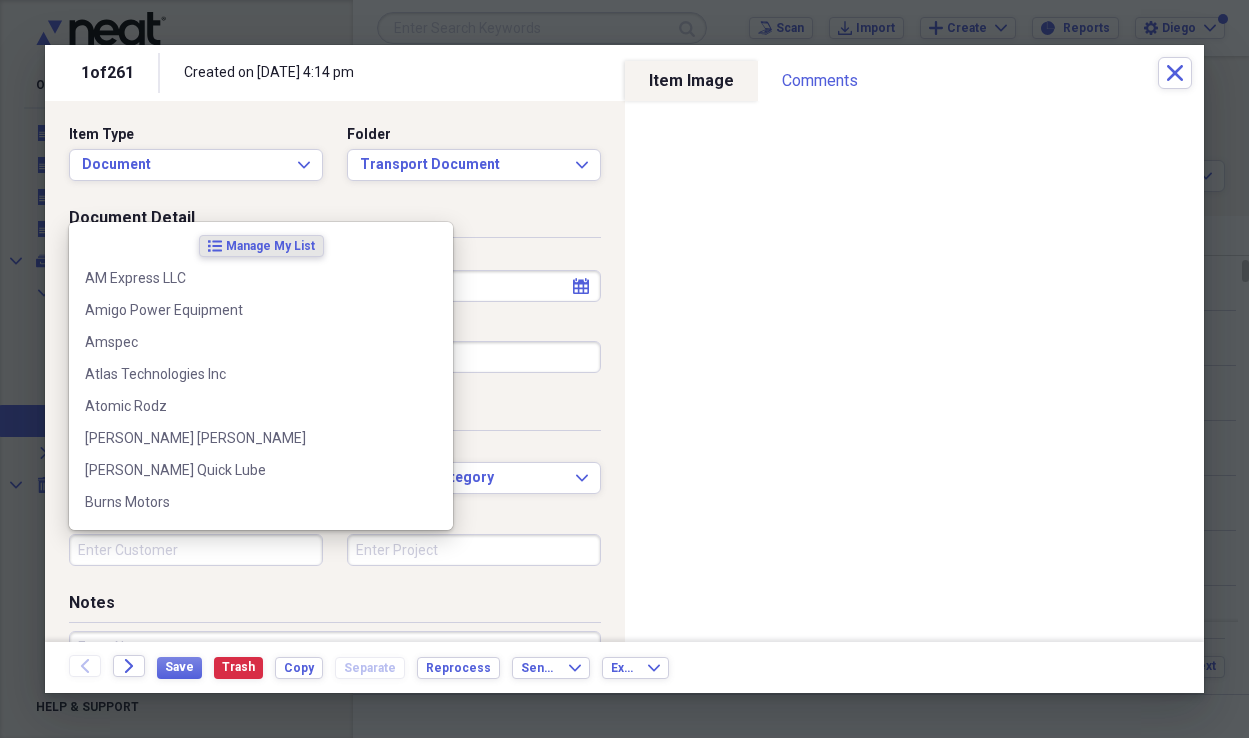 click on "Customer" at bounding box center (196, 550) 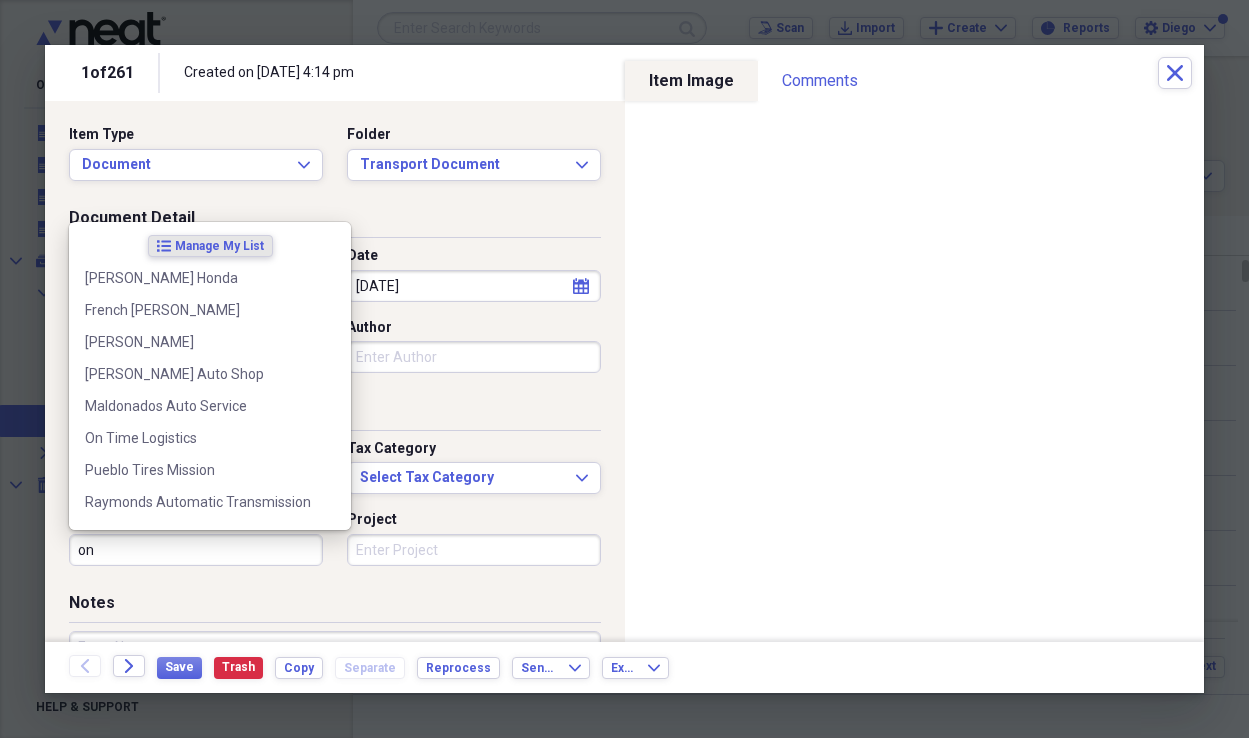 type on "o" 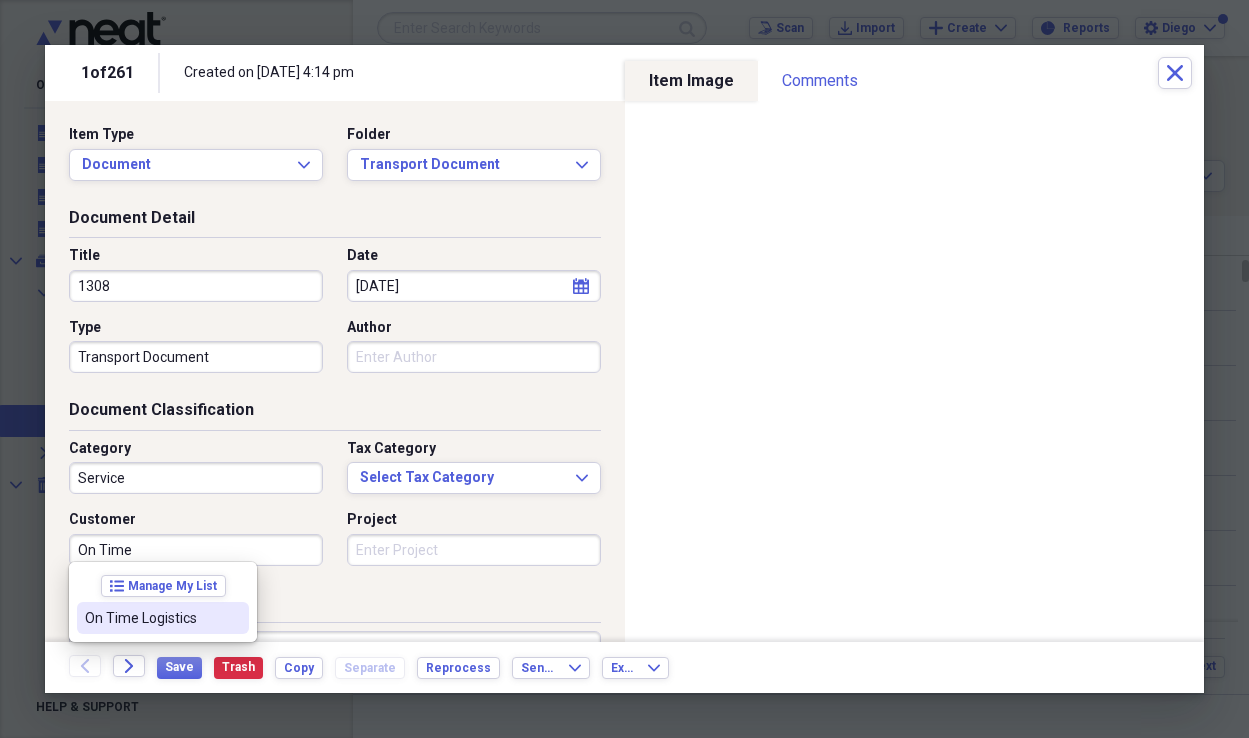 drag, startPoint x: 190, startPoint y: 626, endPoint x: 233, endPoint y: 611, distance: 45.54119 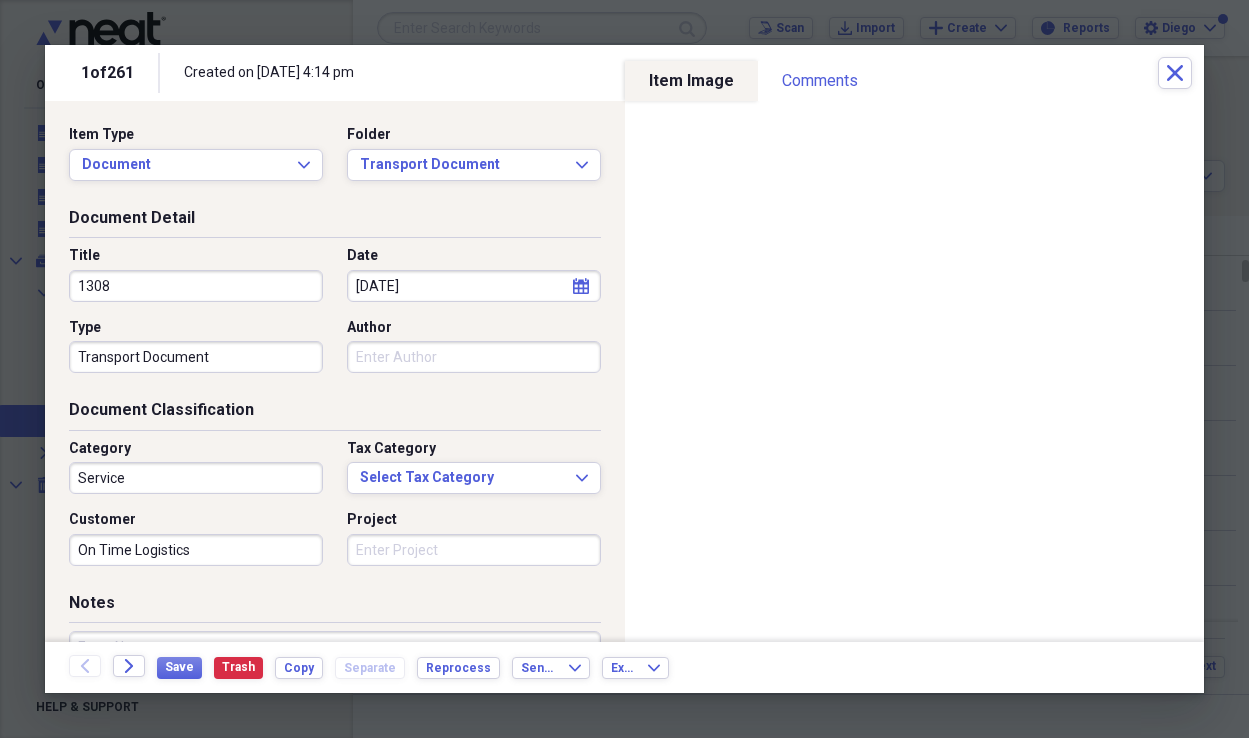 click on "Project" at bounding box center (474, 550) 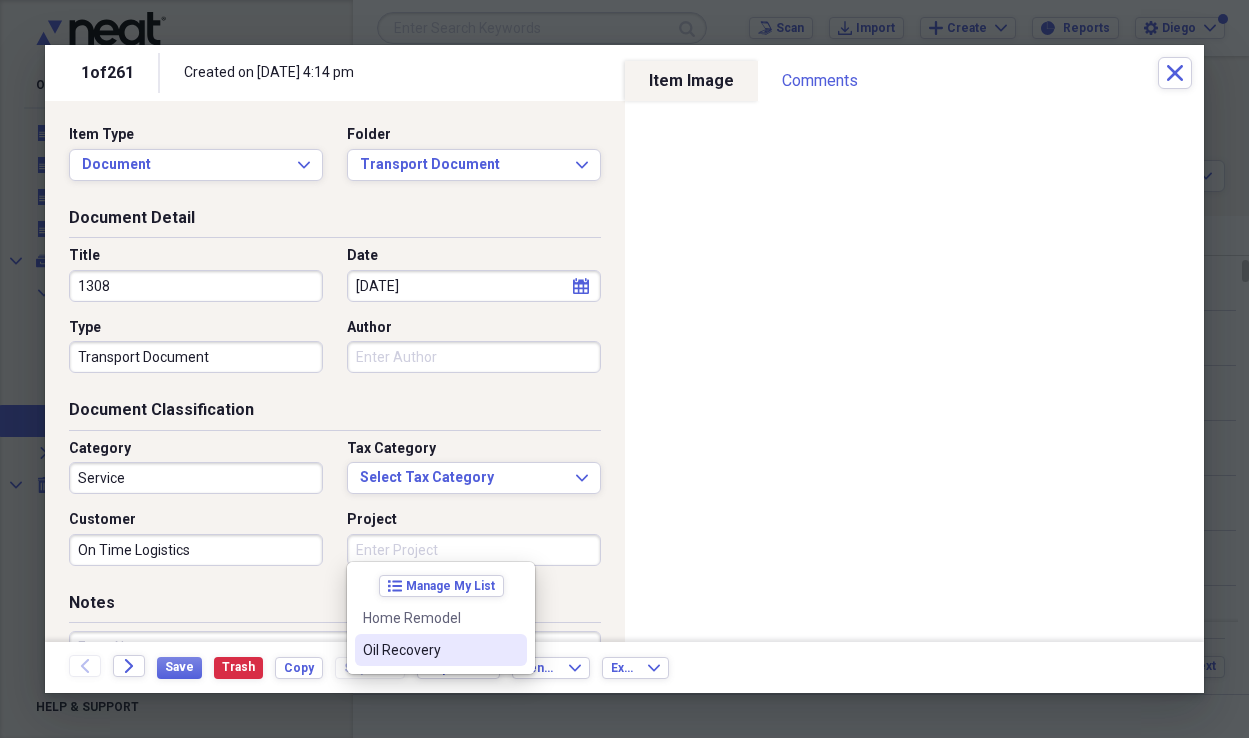 click on "Oil Recovery" at bounding box center (429, 650) 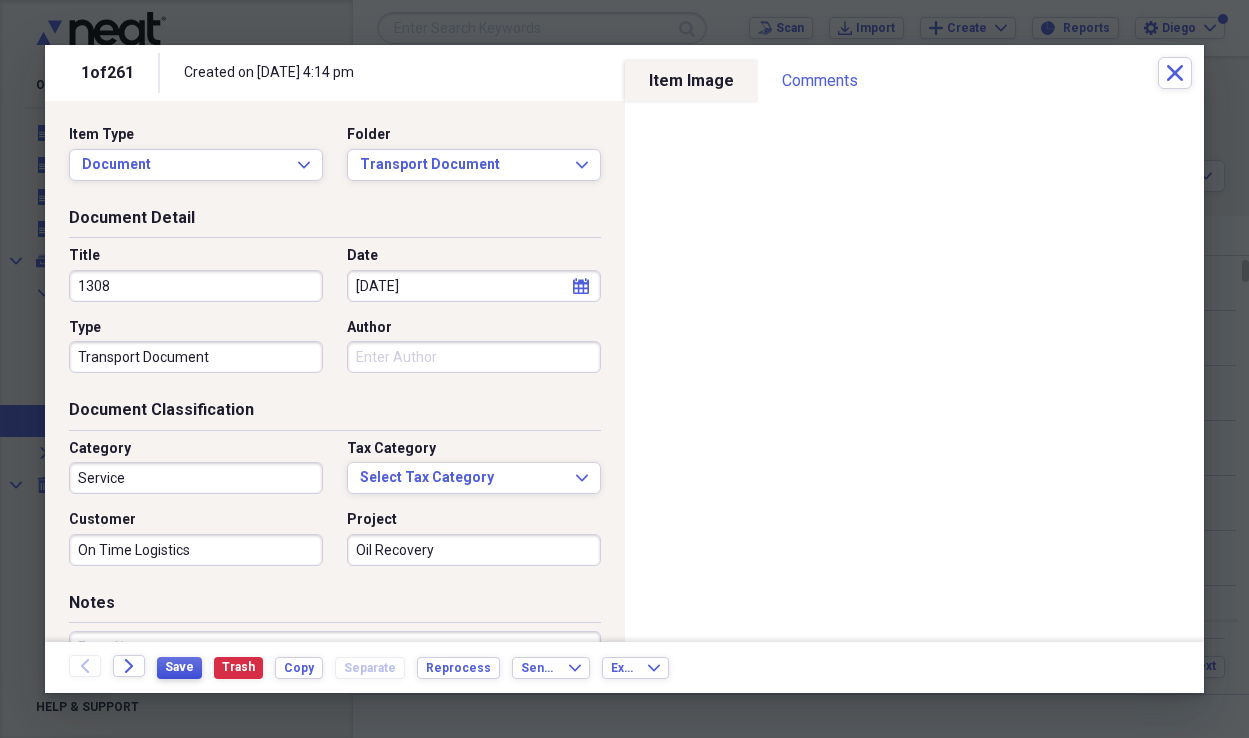 click on "Save" at bounding box center [179, 667] 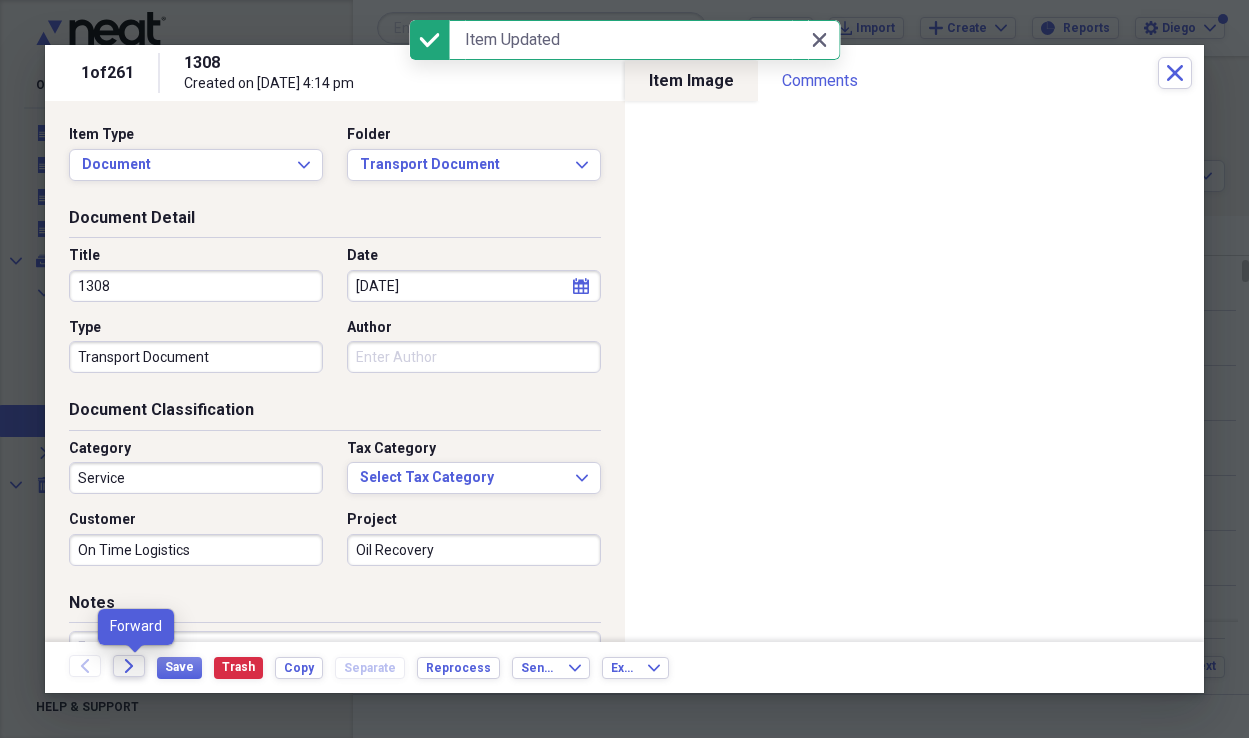 click on "Forward" at bounding box center [129, 666] 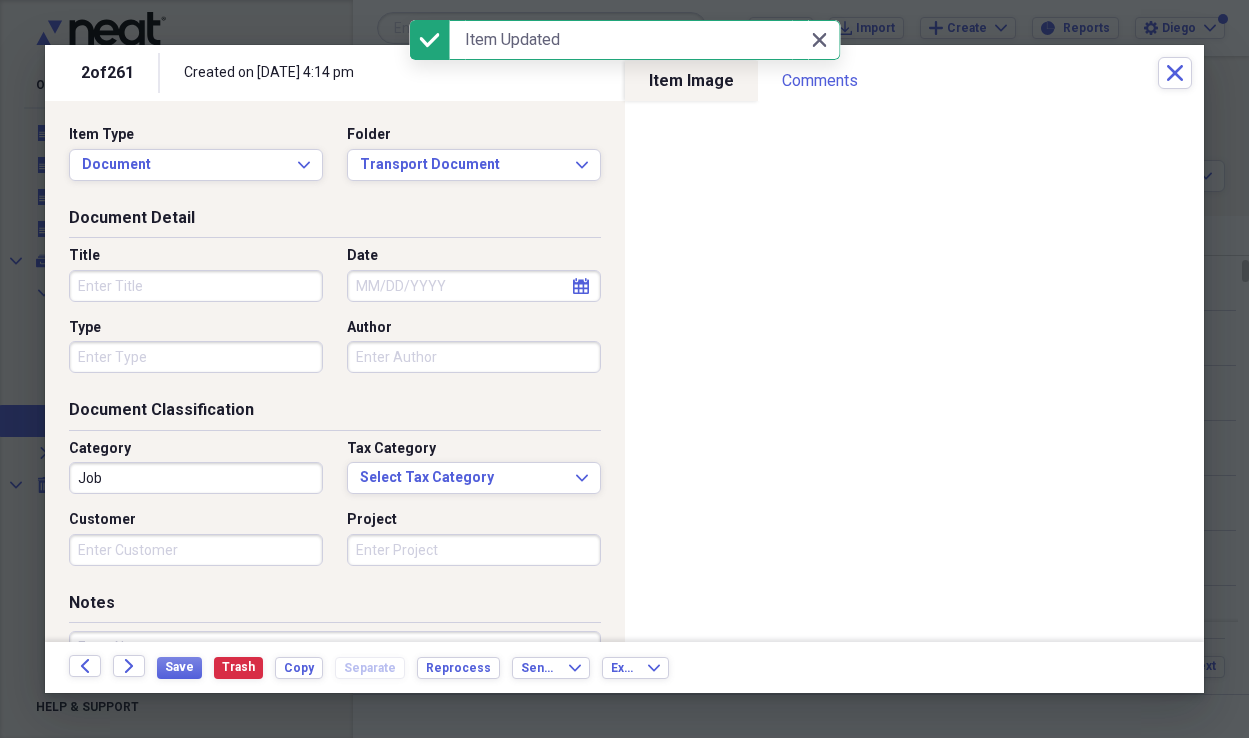 click on "Title" at bounding box center (196, 286) 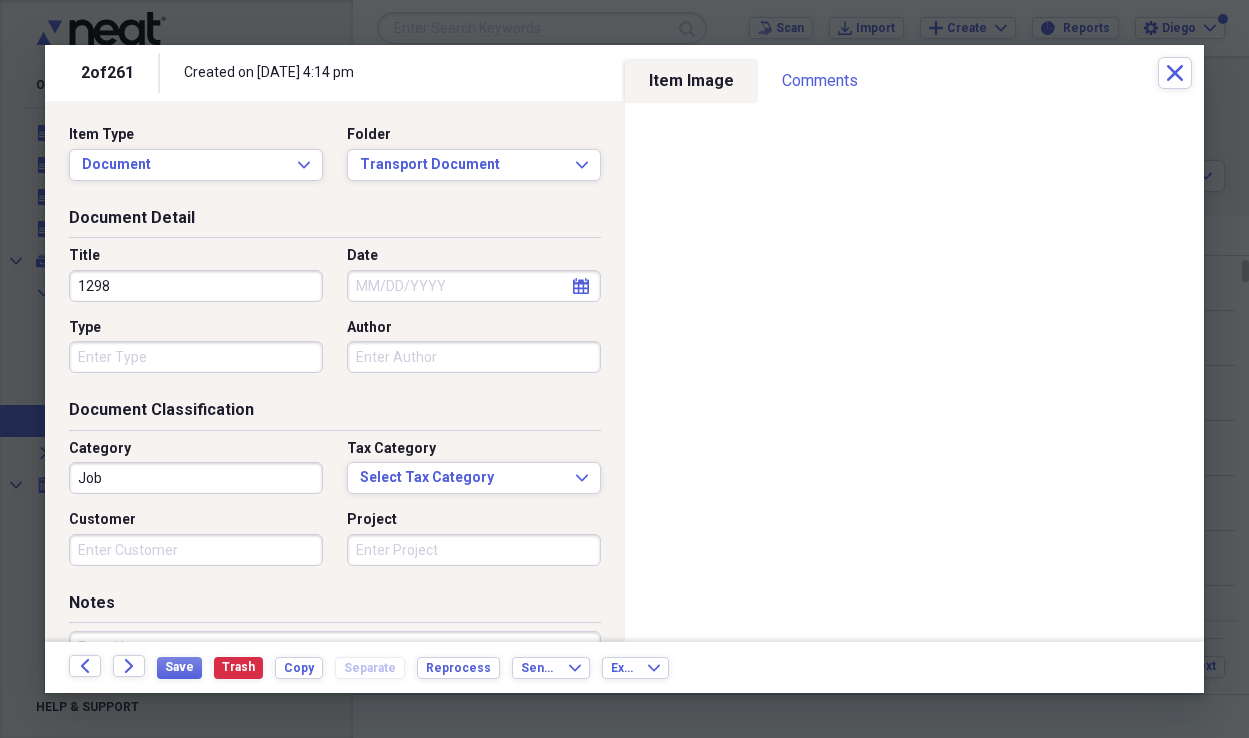 type on "1298" 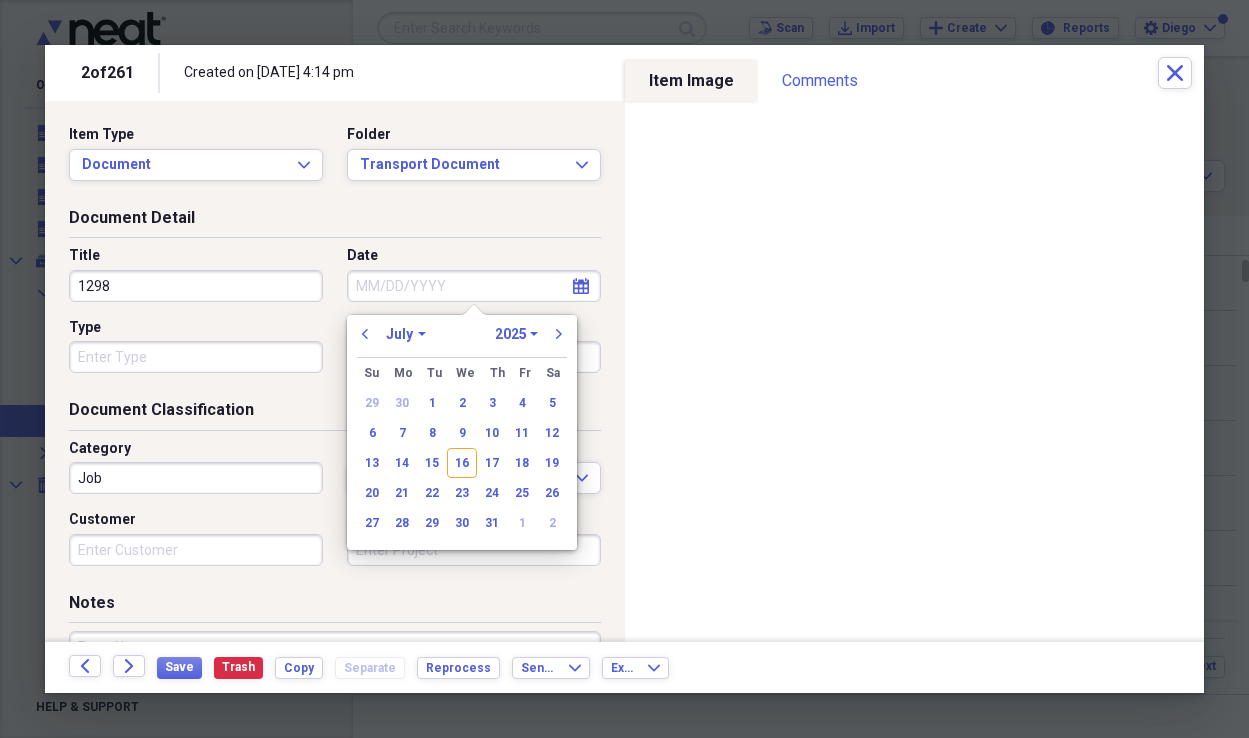 click on "Date" at bounding box center (474, 286) 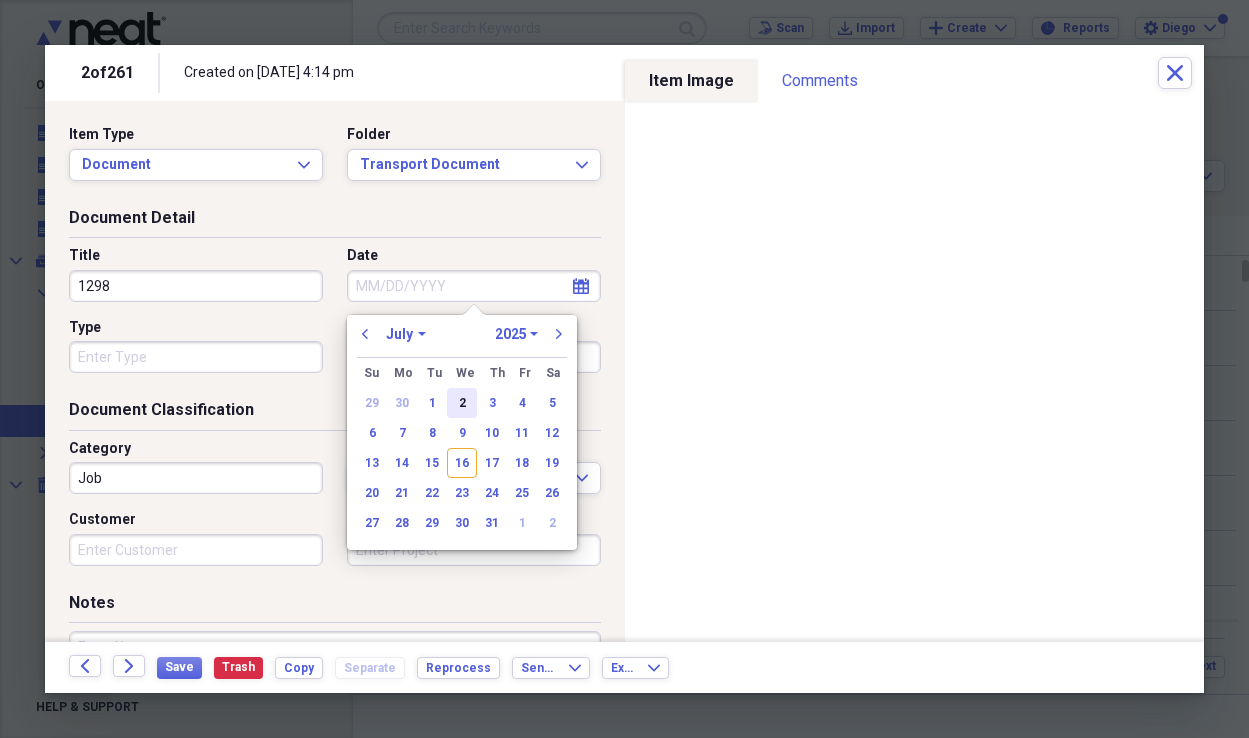 drag, startPoint x: 466, startPoint y: 406, endPoint x: 450, endPoint y: 405, distance: 16.03122 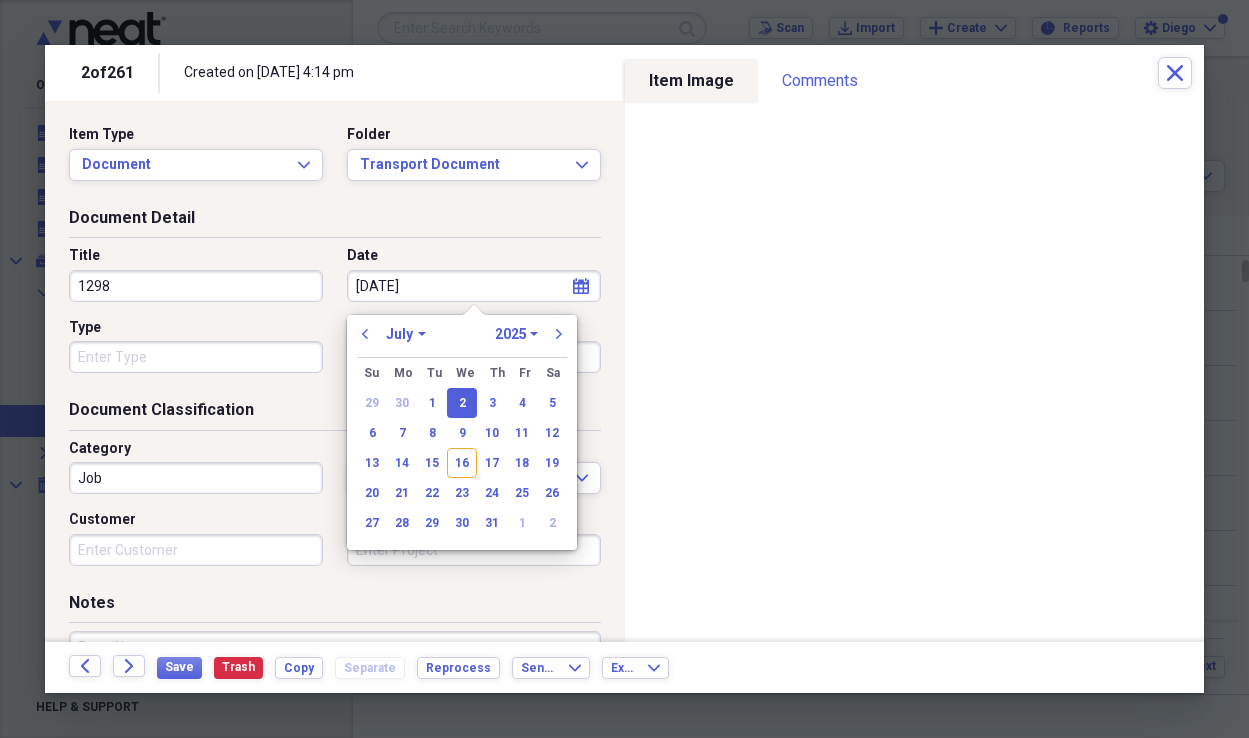 type on "[DATE]" 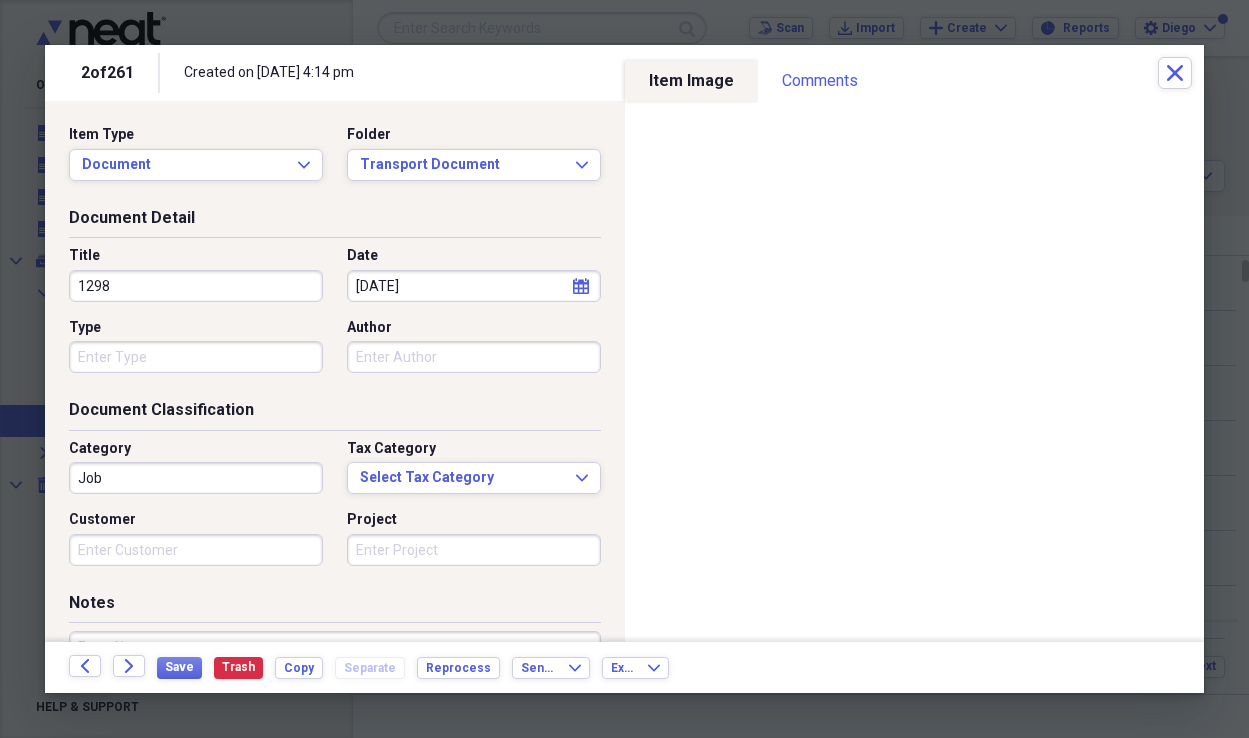 click on "Type" at bounding box center (196, 357) 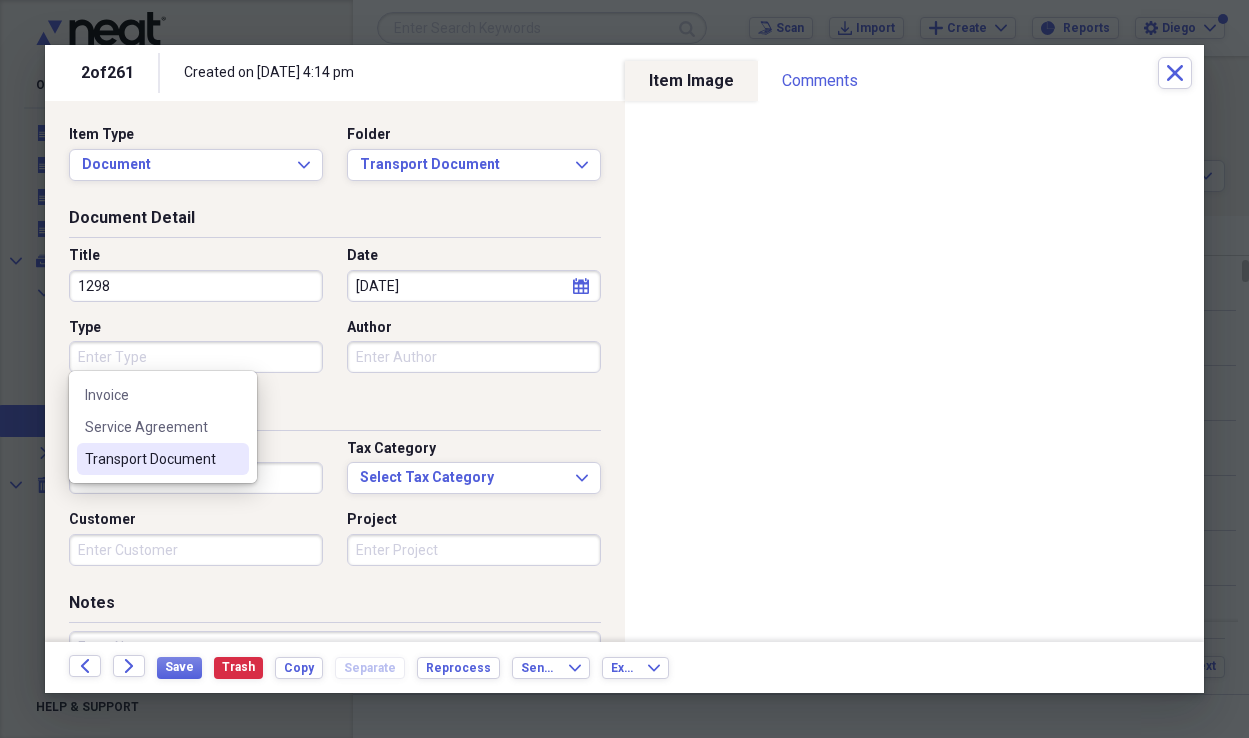 click on "Transport Document" at bounding box center (151, 459) 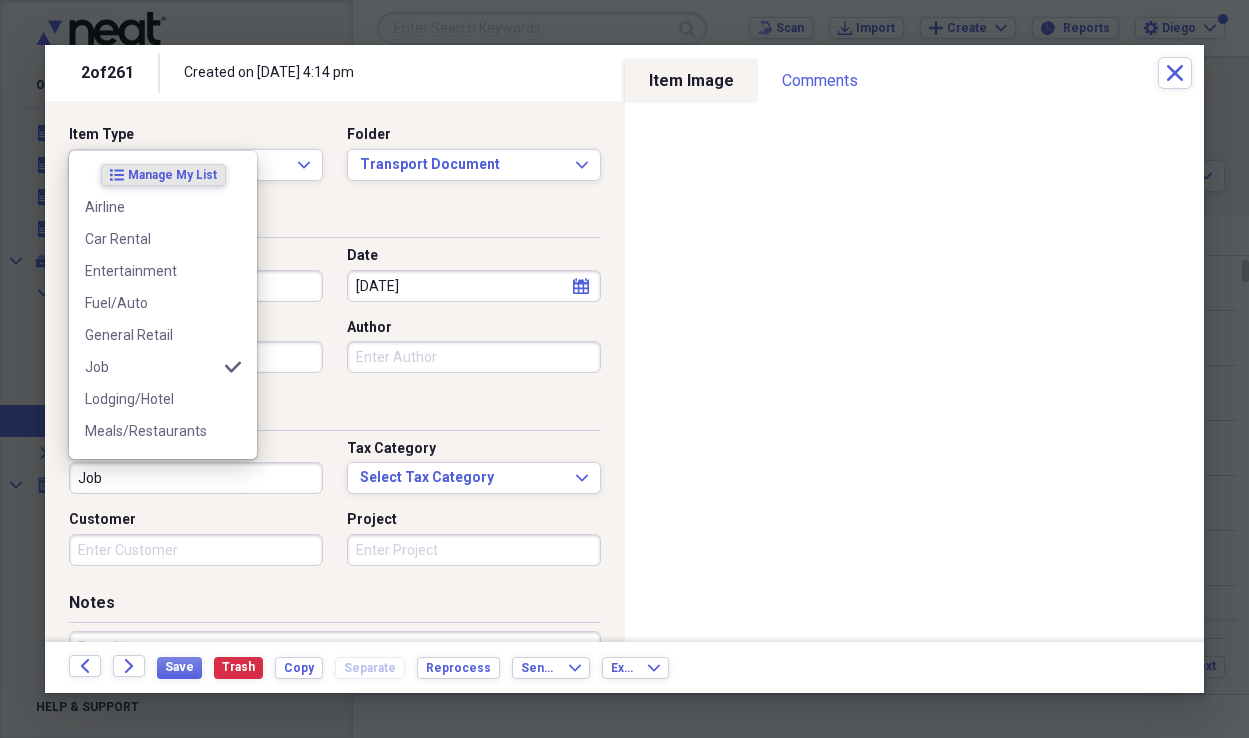 click on "Job" at bounding box center (196, 478) 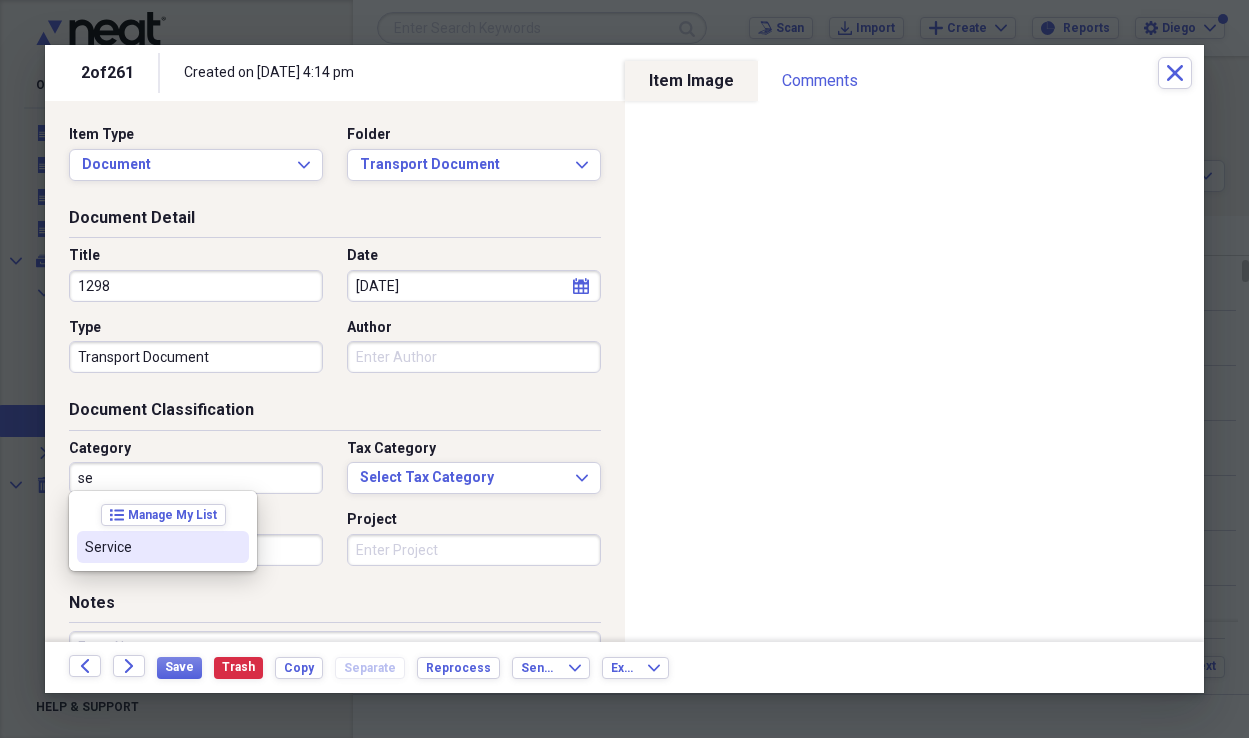 click on "Service" at bounding box center [151, 547] 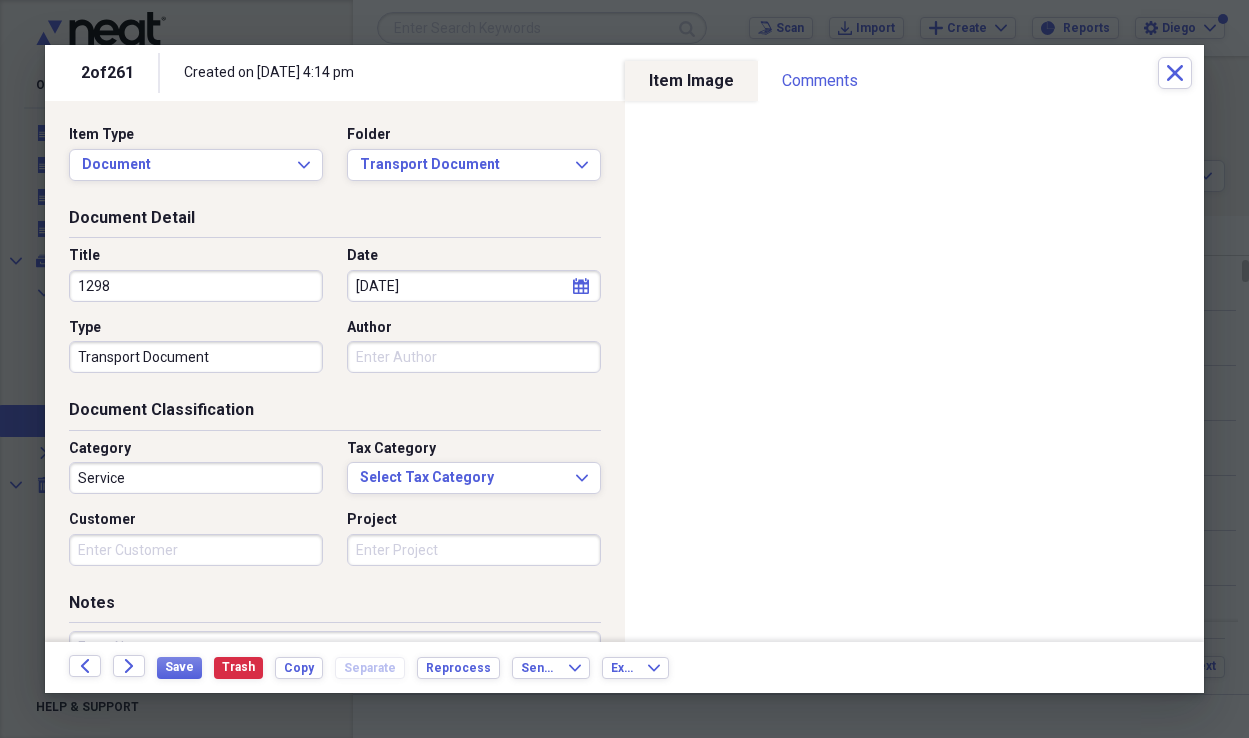 click on "Customer" at bounding box center [196, 550] 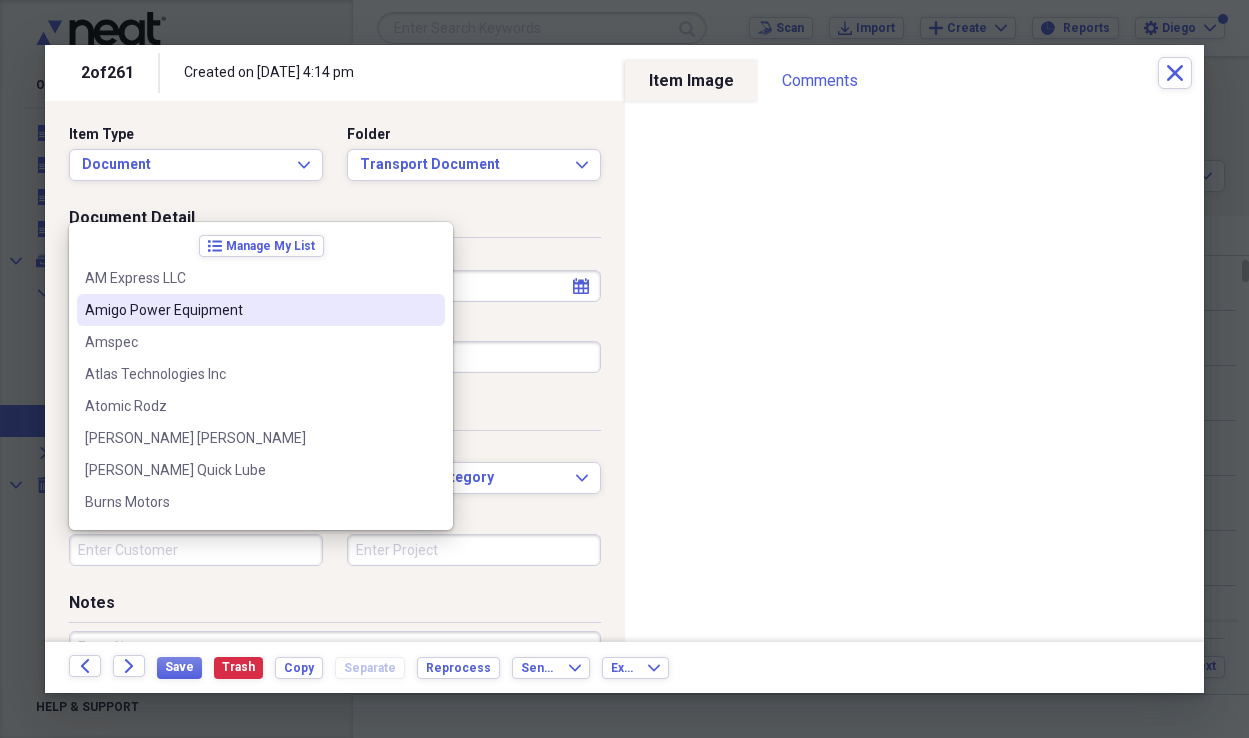 click on "Amigo Power Equipment" at bounding box center (249, 310) 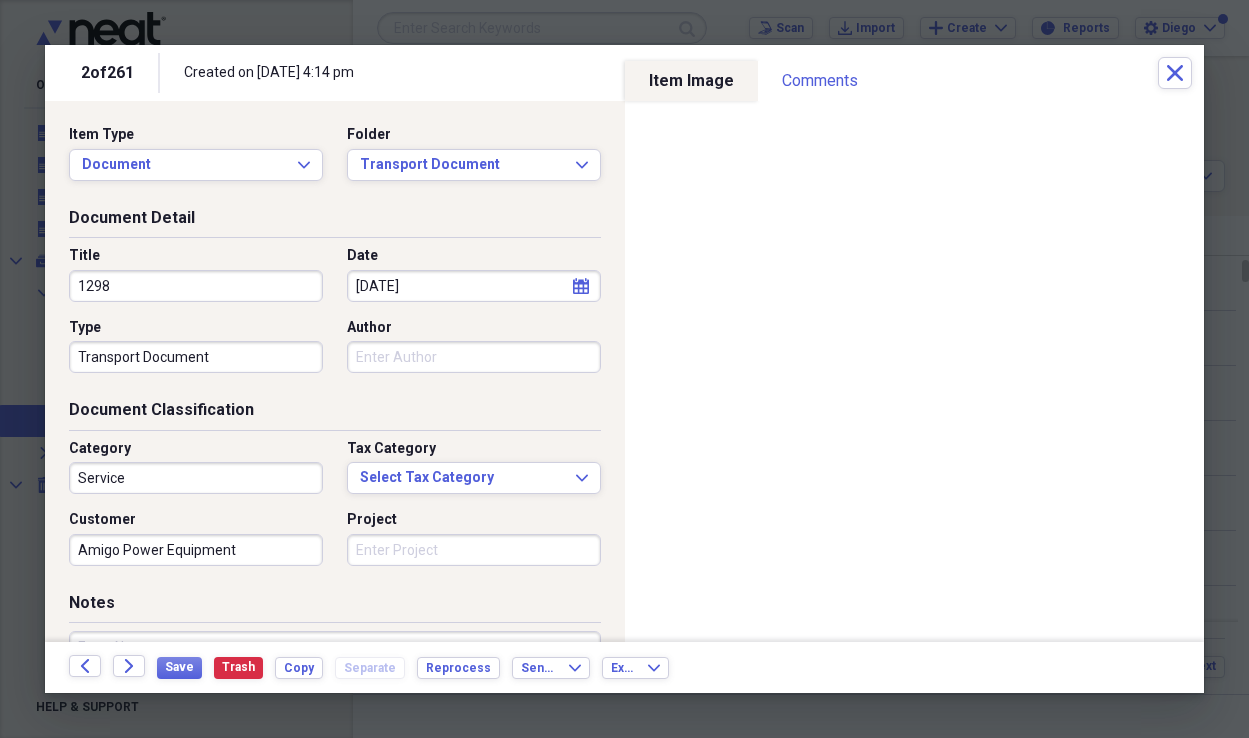 click on "Project" at bounding box center [474, 550] 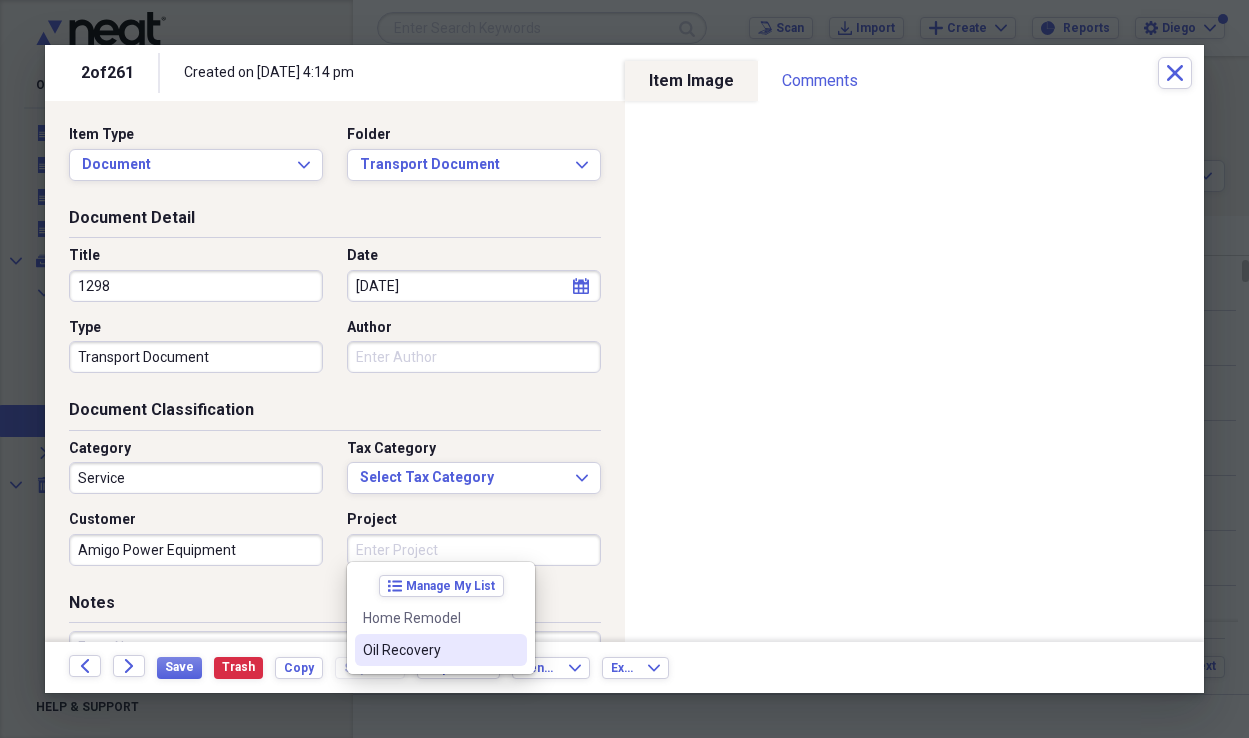click on "Oil Recovery" at bounding box center (429, 650) 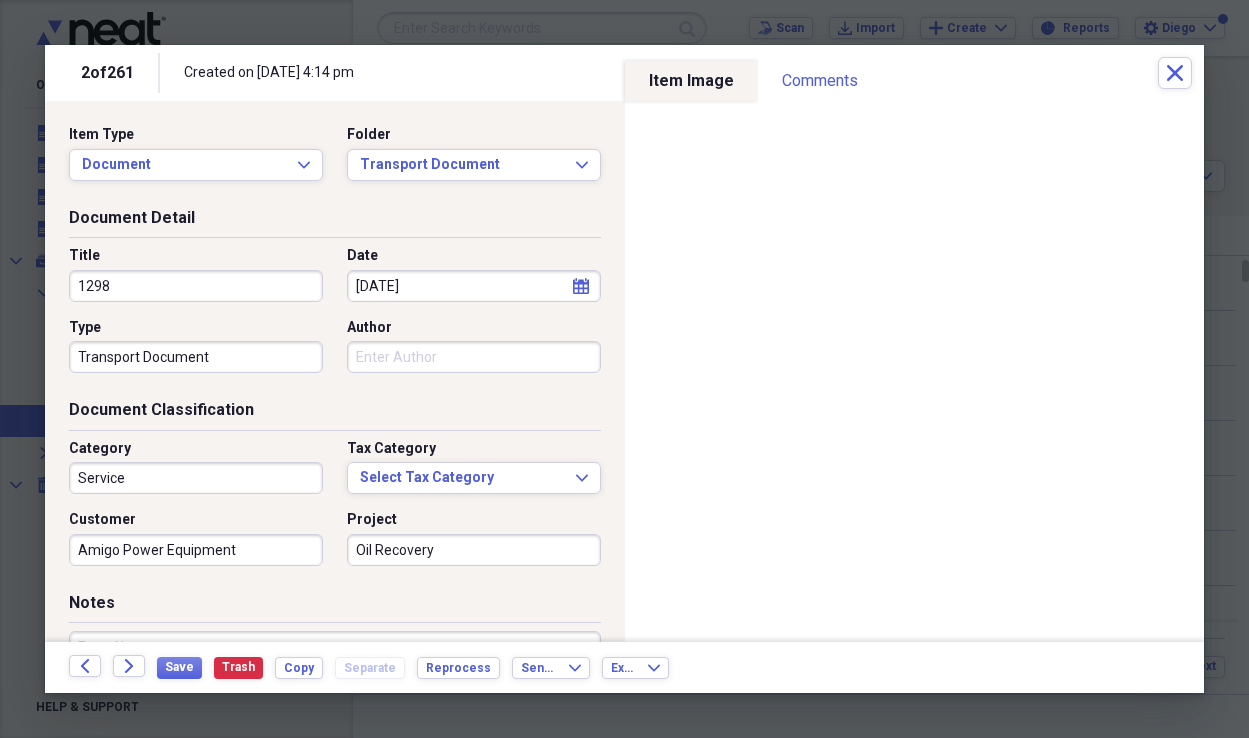 type on "Oil Recovery" 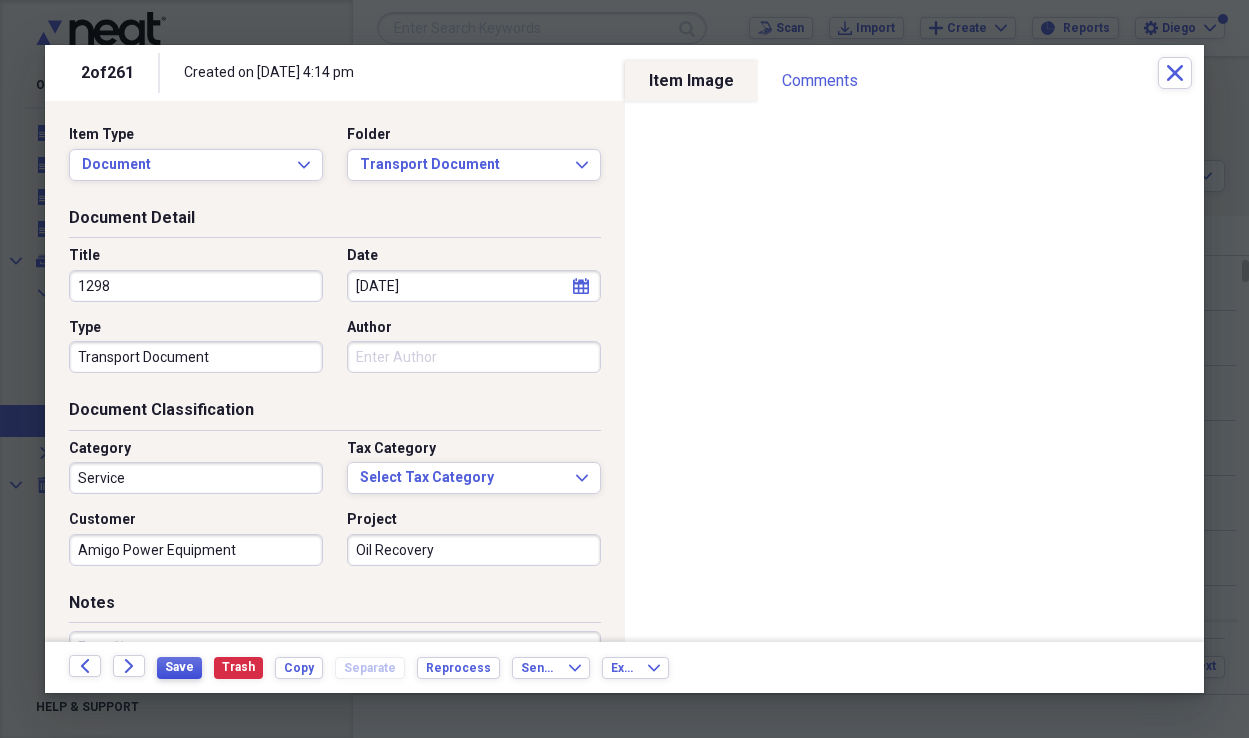 click on "Save" at bounding box center [179, 668] 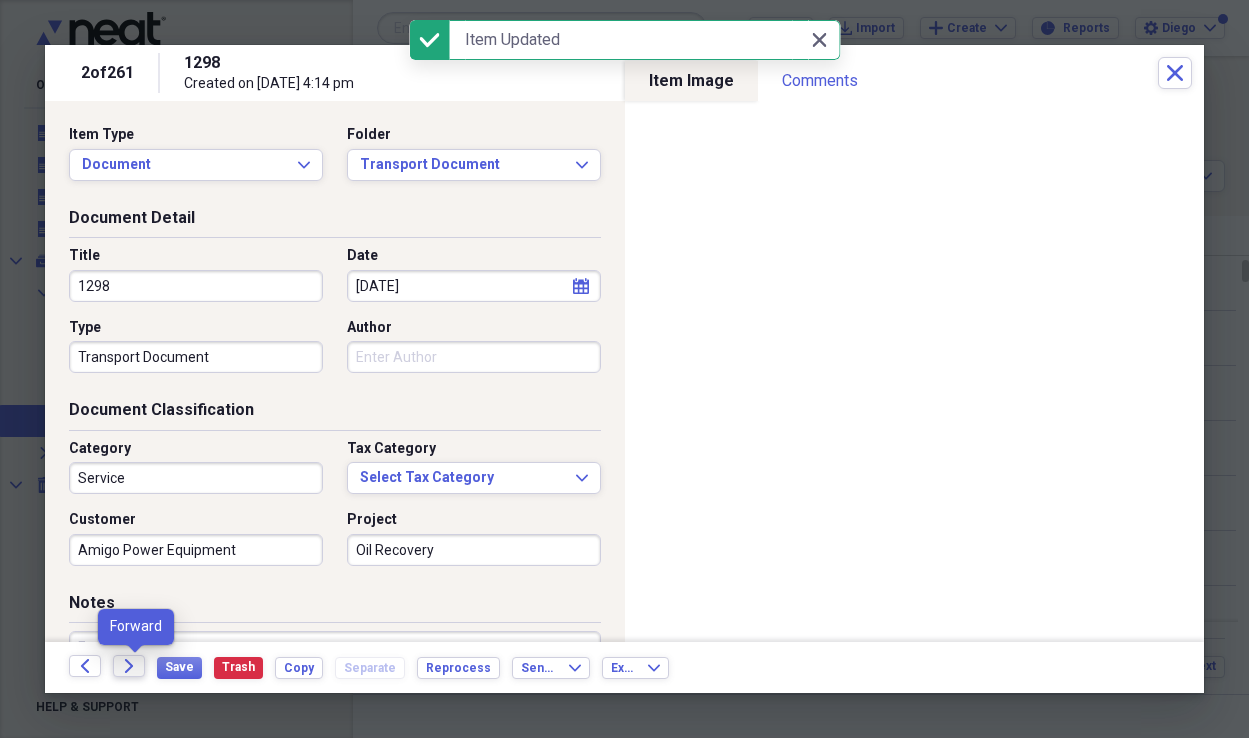 click on "Forward" 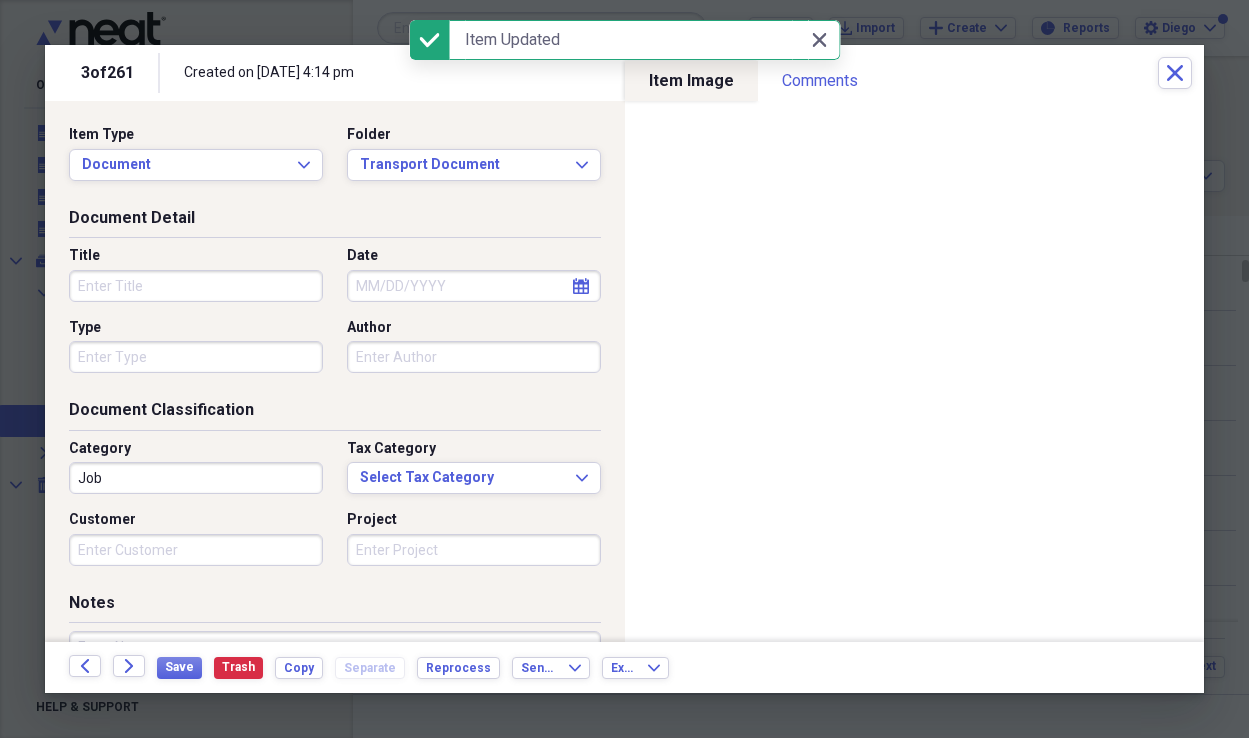 click on "Title" at bounding box center [196, 286] 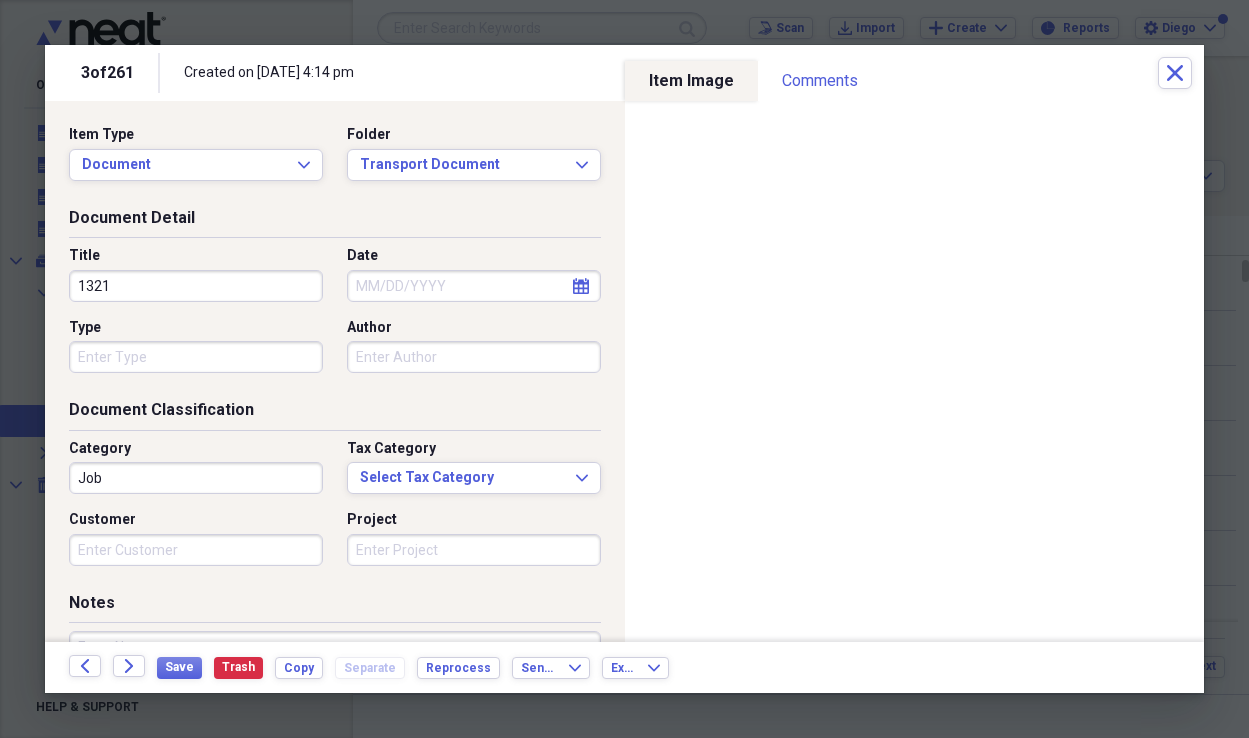type on "1321" 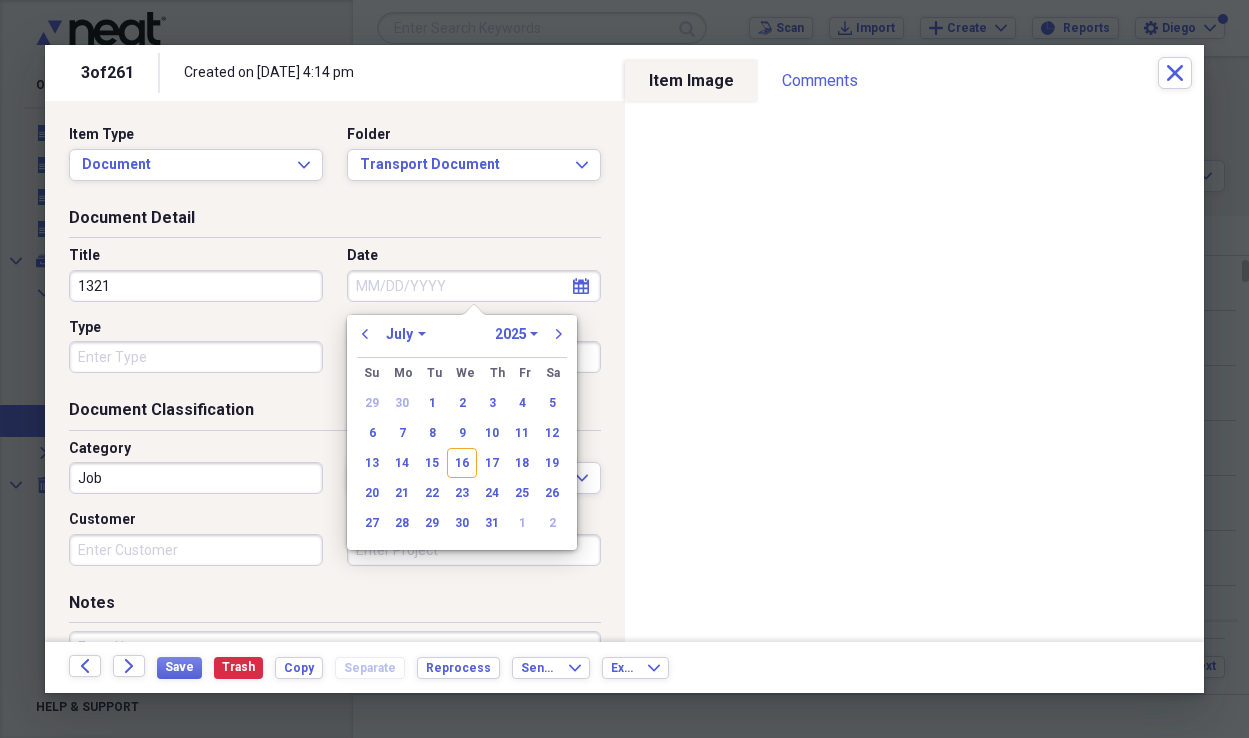 click on "calendar" 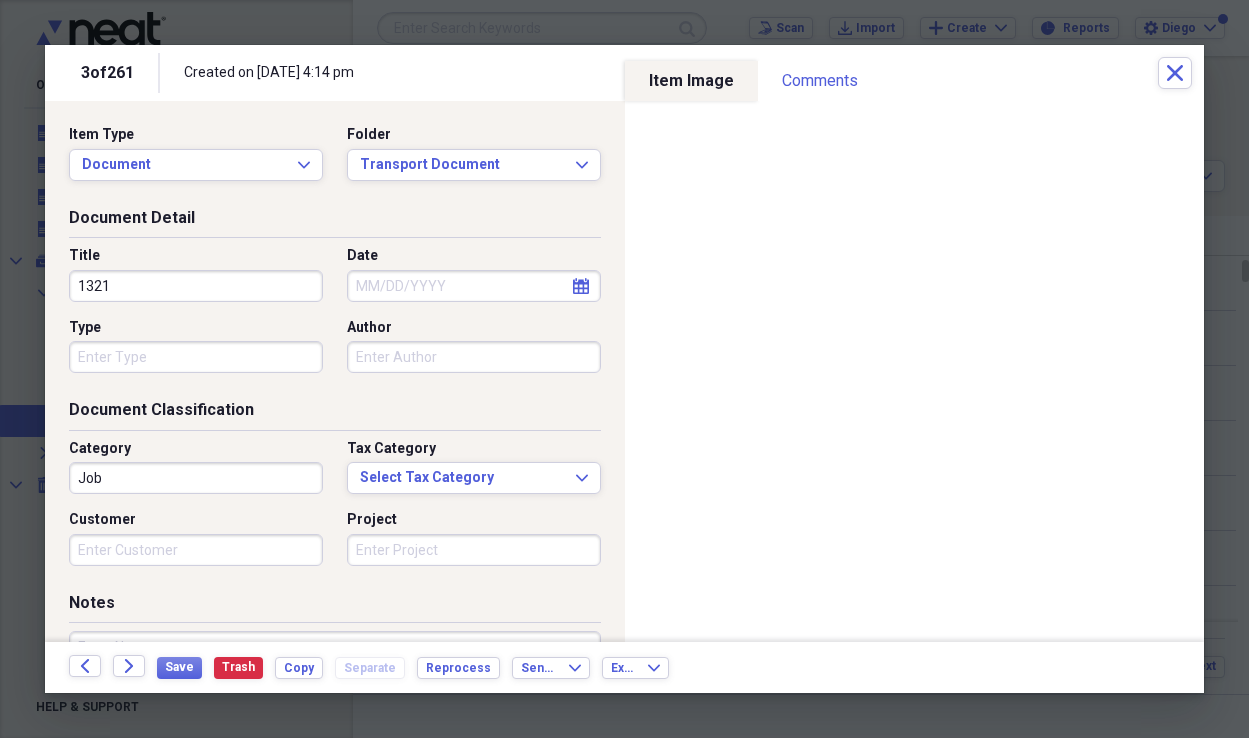 click on "calendar" 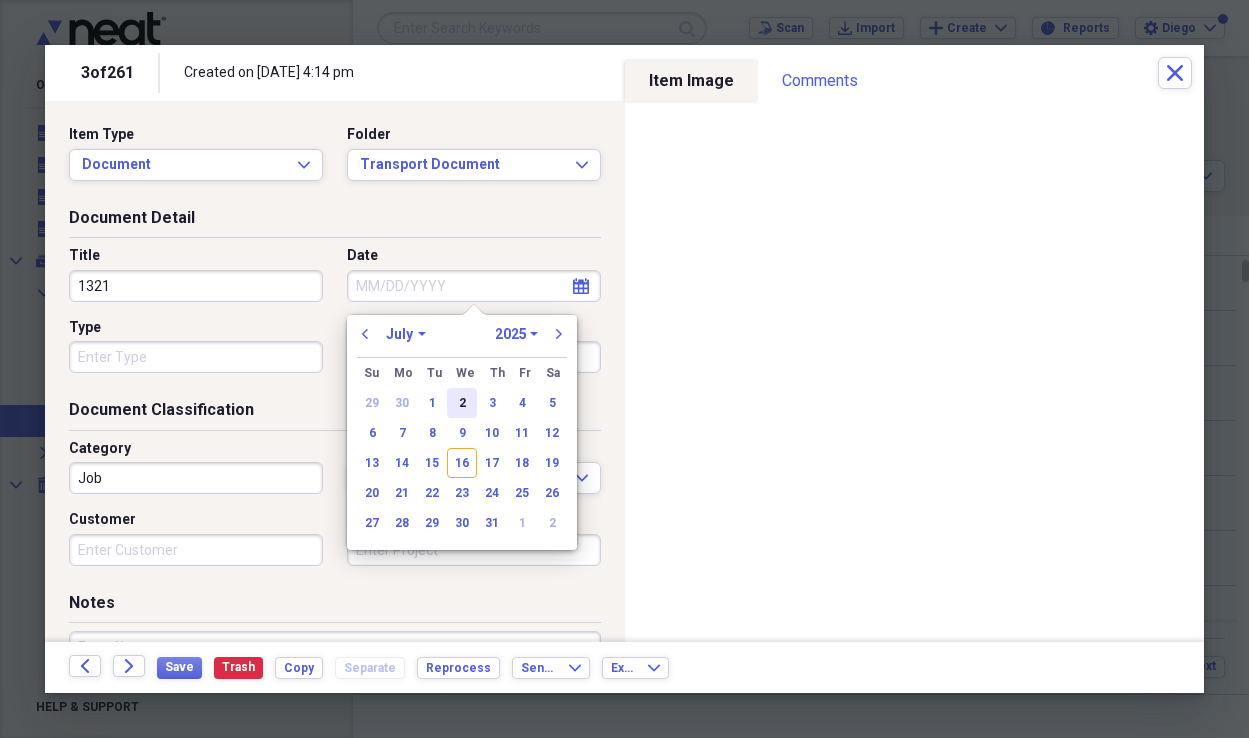 click on "2" at bounding box center [462, 403] 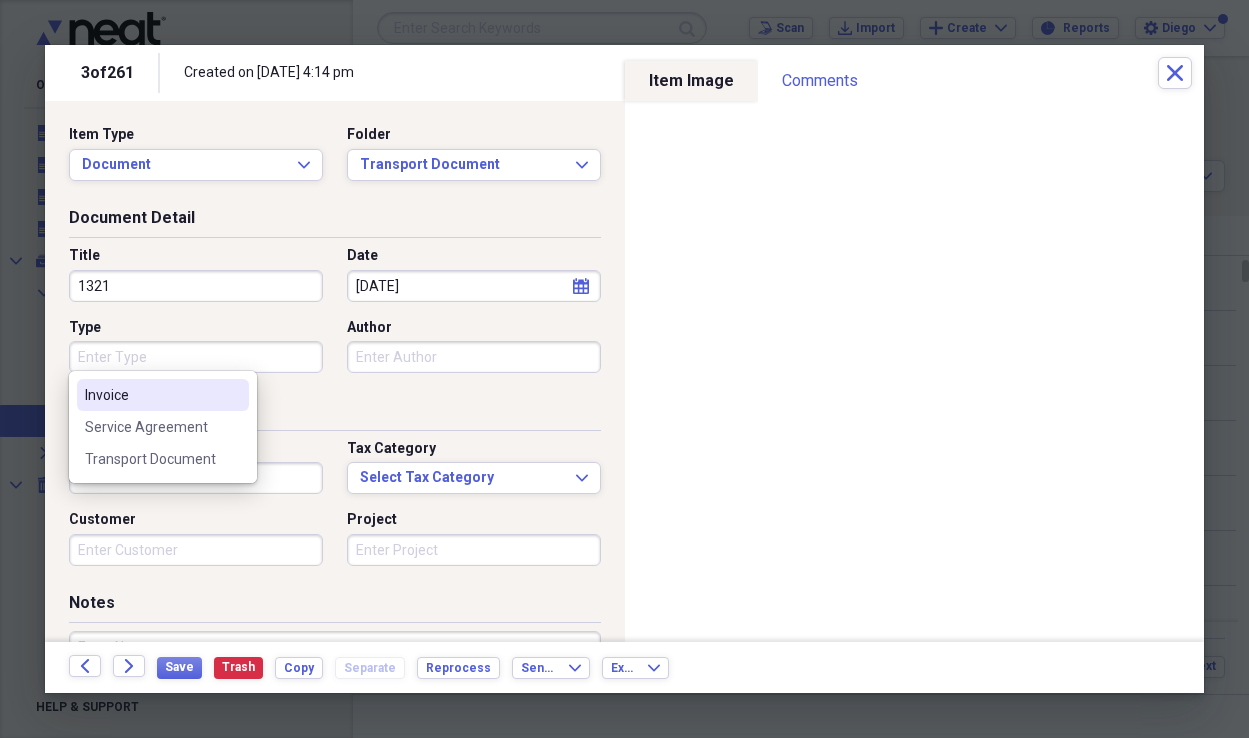 click on "Type" at bounding box center [196, 357] 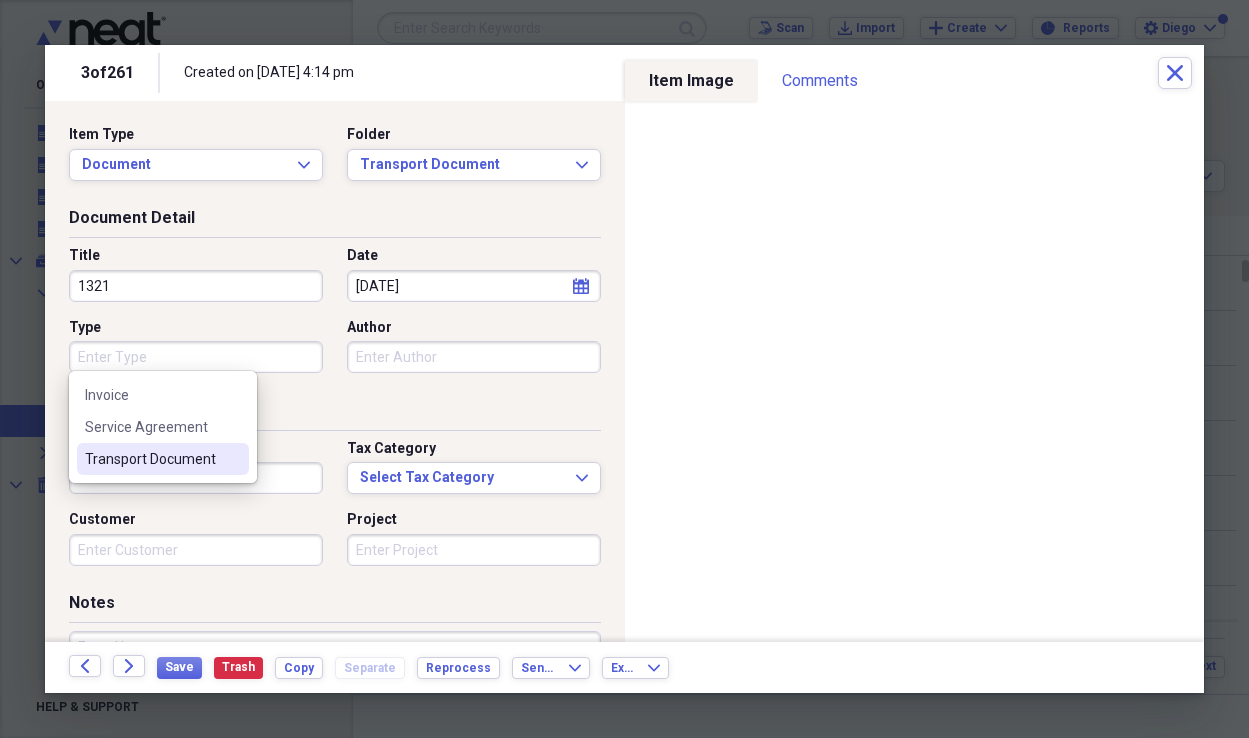 drag, startPoint x: 210, startPoint y: 455, endPoint x: 211, endPoint y: 472, distance: 17.029387 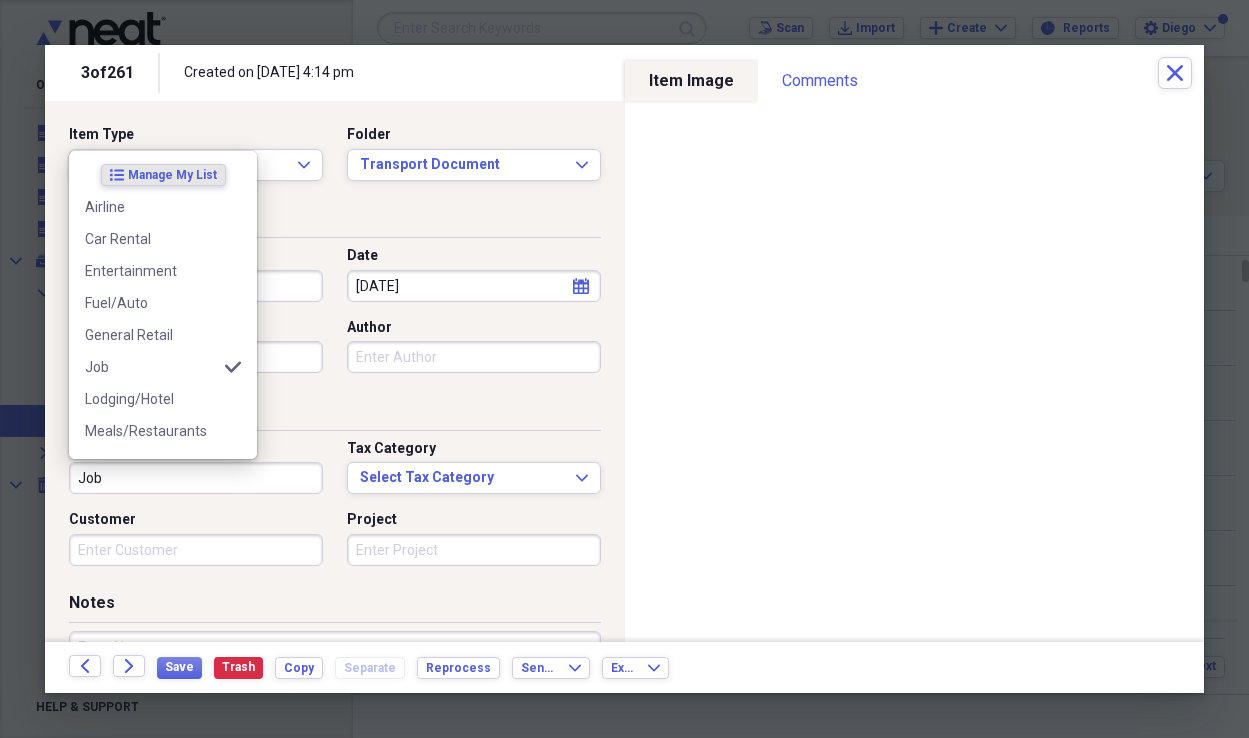 click on "Job" at bounding box center (196, 478) 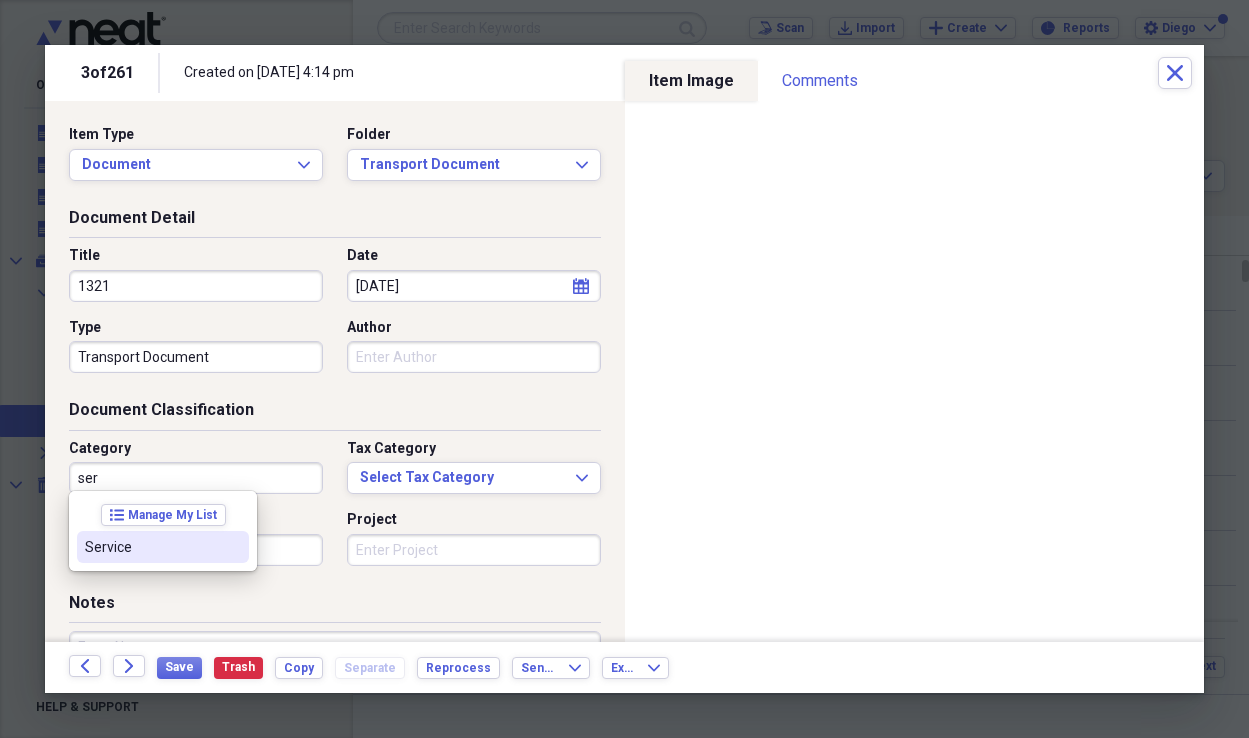 click on "Service" at bounding box center [151, 547] 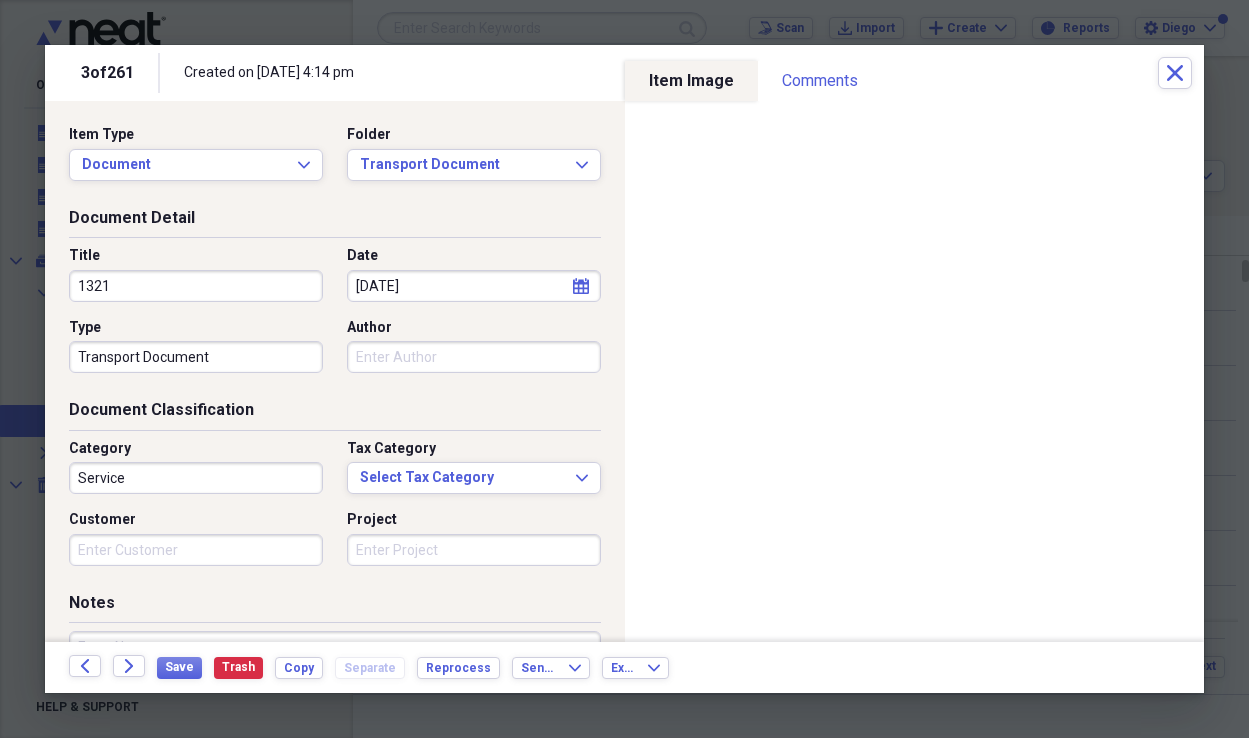 click on "Customer" at bounding box center (196, 550) 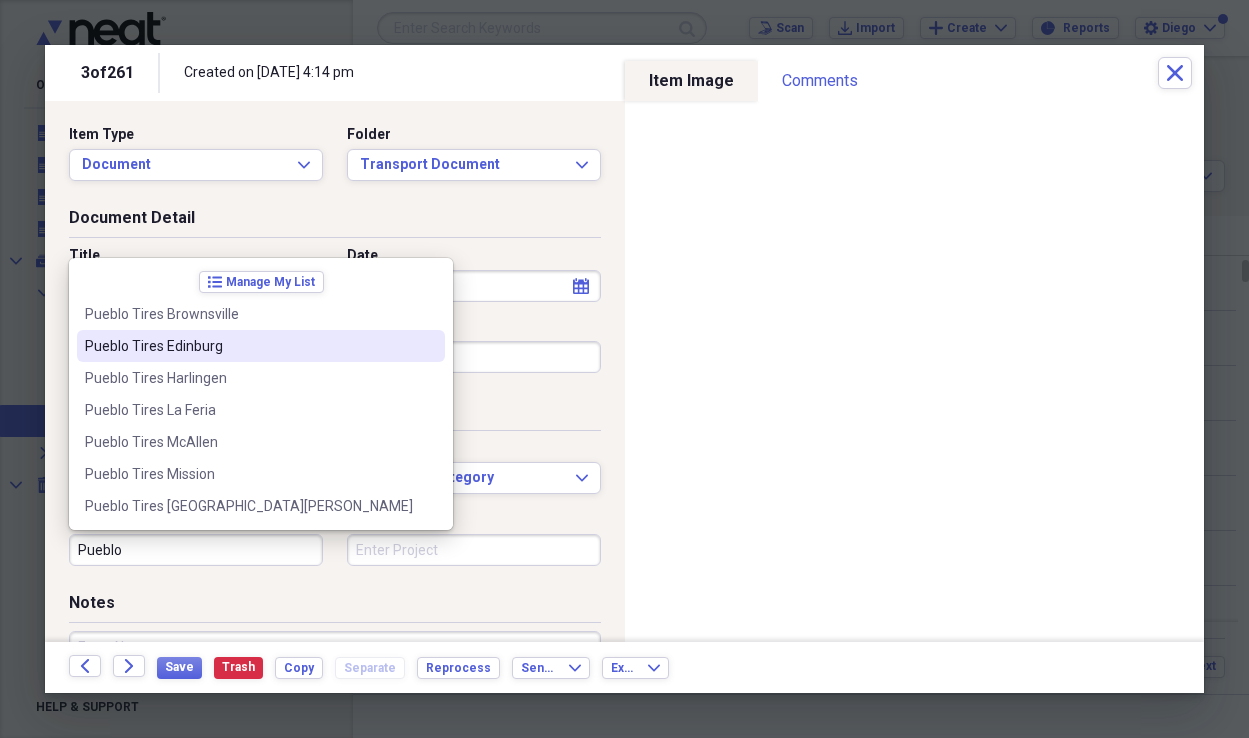 click on "Pueblo Tires Edinburg" at bounding box center (249, 346) 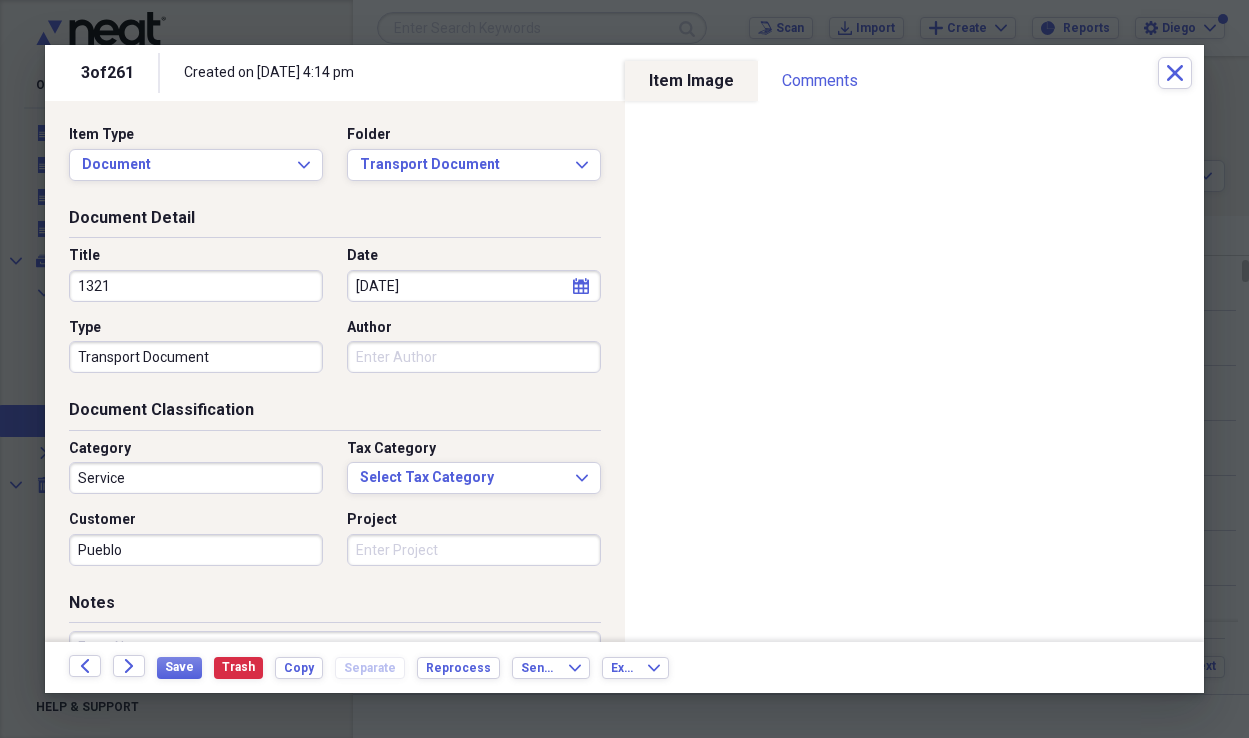 type on "Pueblo Tires Edinburg" 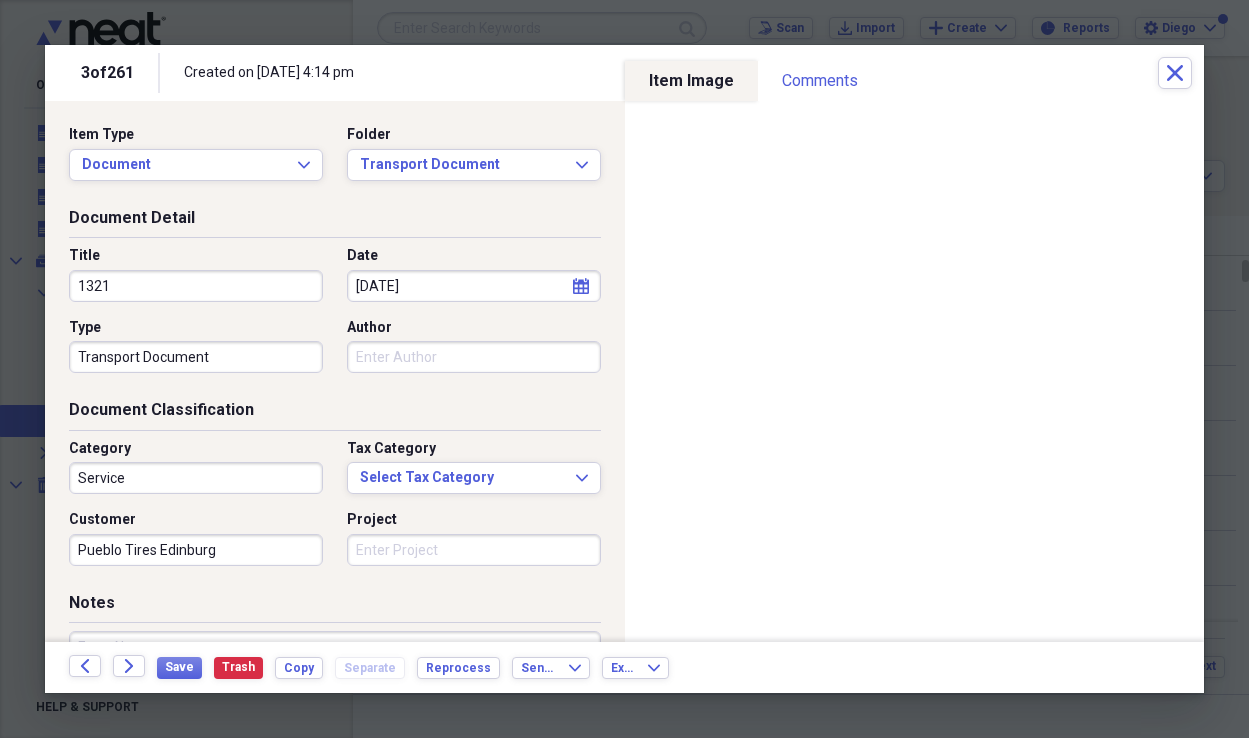 click on "Project" at bounding box center [474, 550] 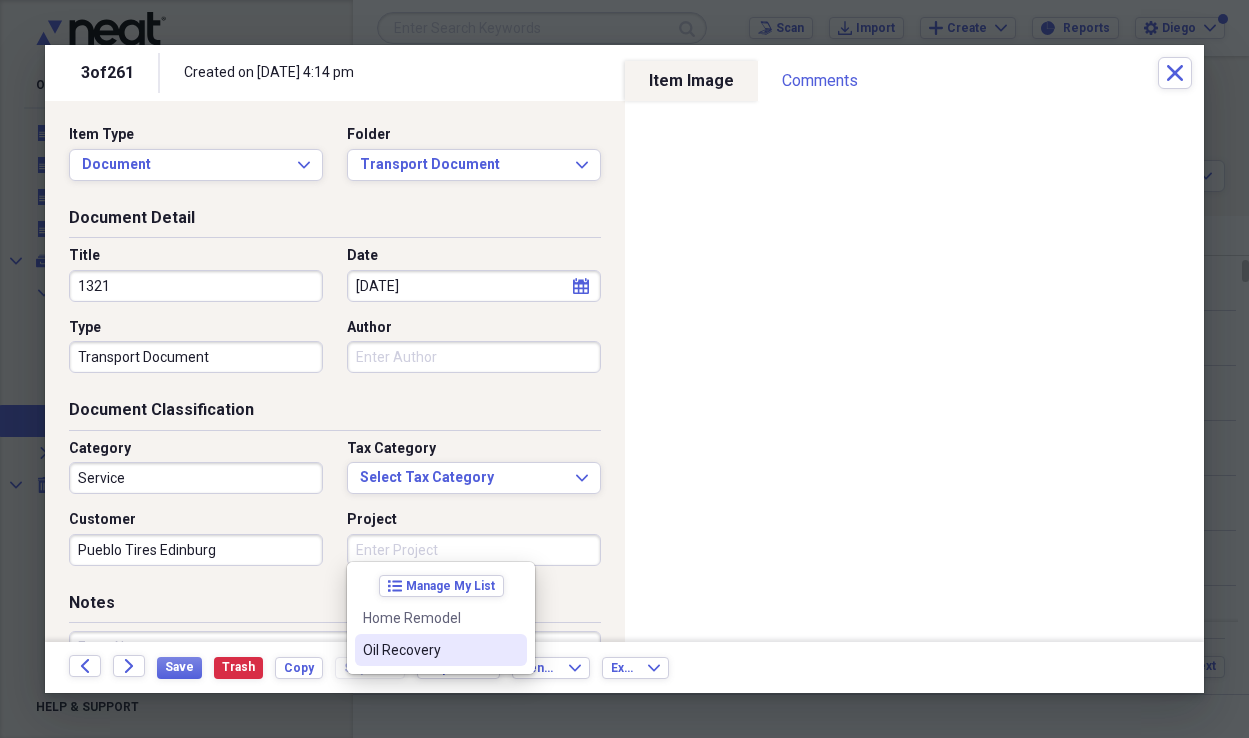 drag, startPoint x: 409, startPoint y: 655, endPoint x: 378, endPoint y: 662, distance: 31.780497 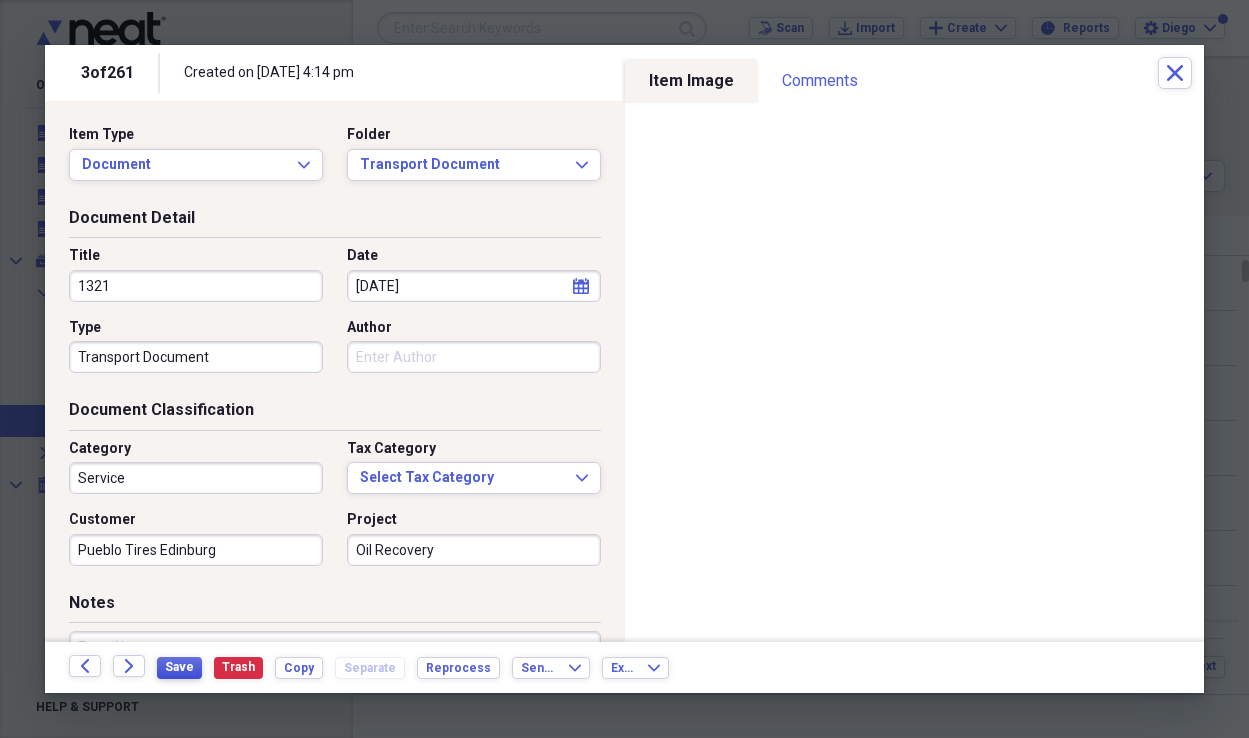 click on "Save" at bounding box center (179, 667) 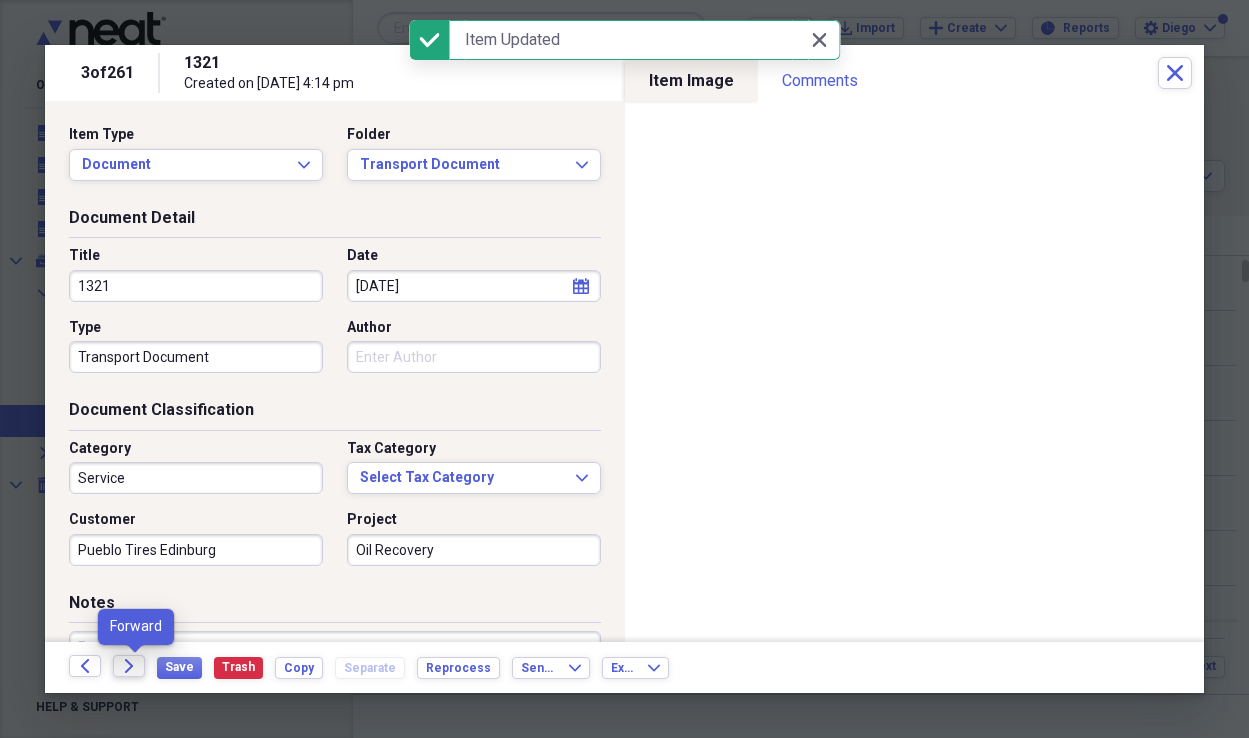 click on "Forward" 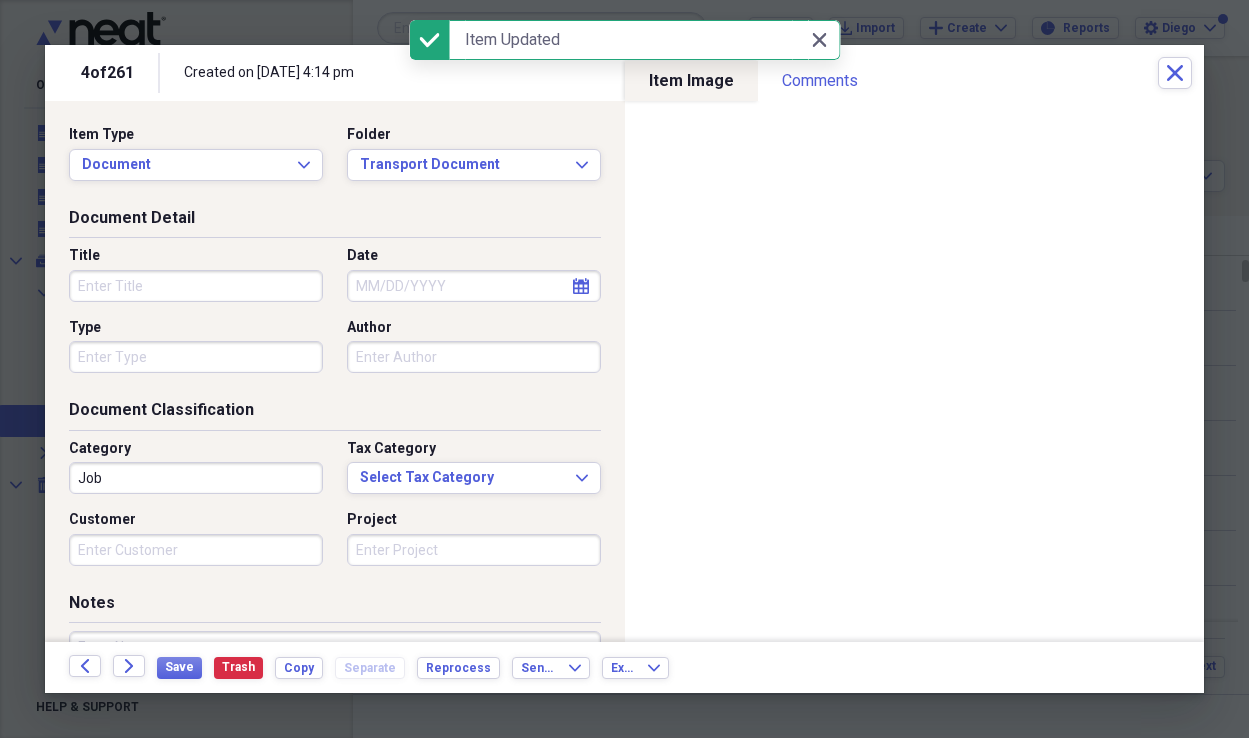 click on "Title" at bounding box center [196, 286] 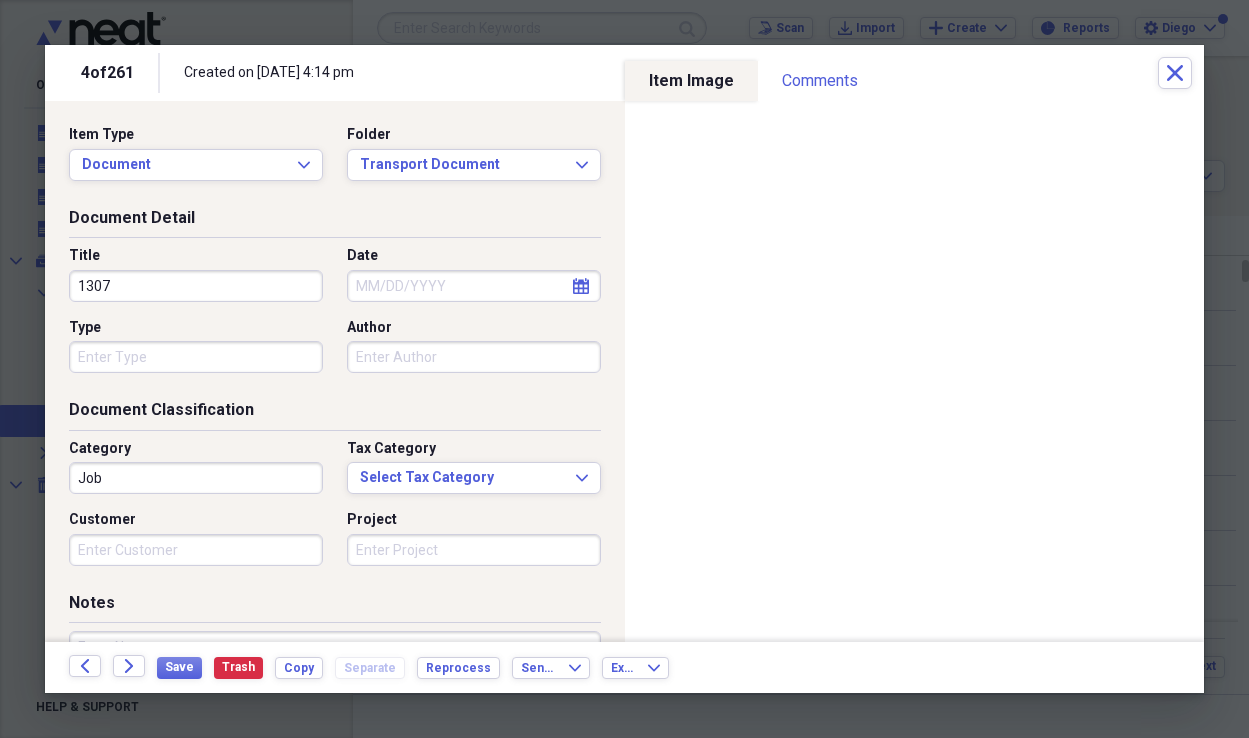 type on "1307" 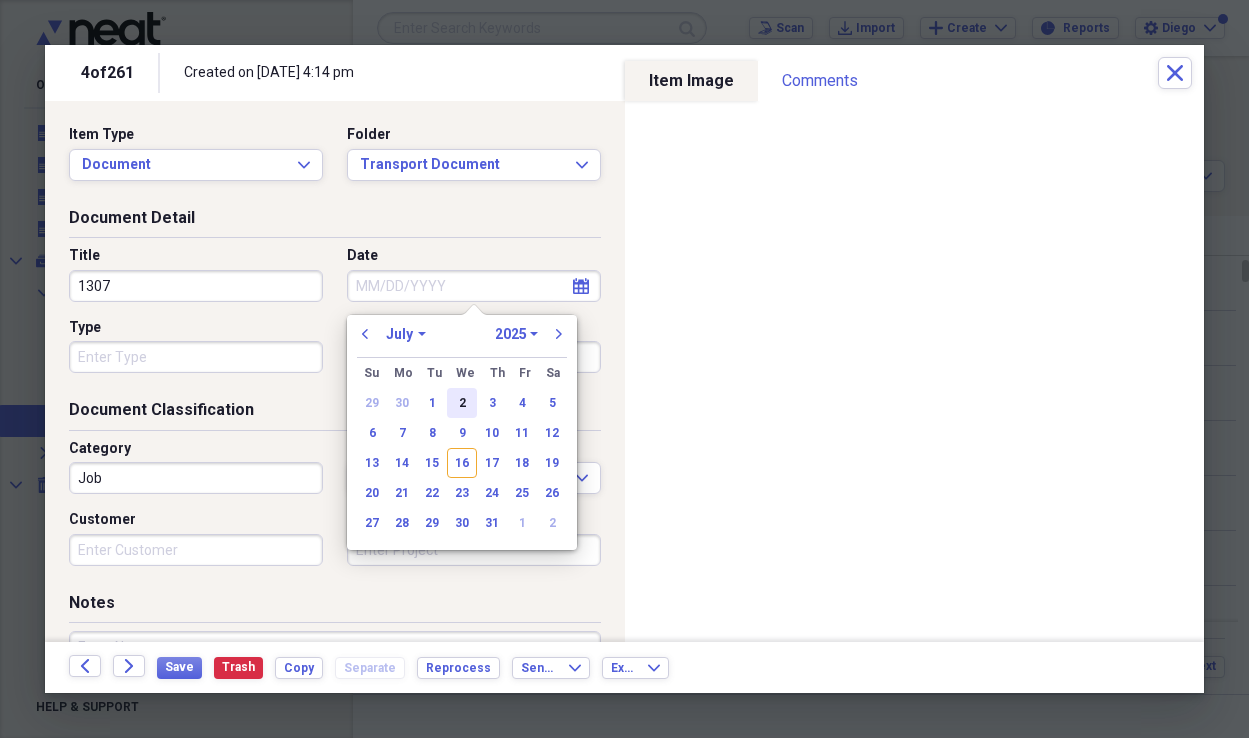 click on "2" at bounding box center [462, 403] 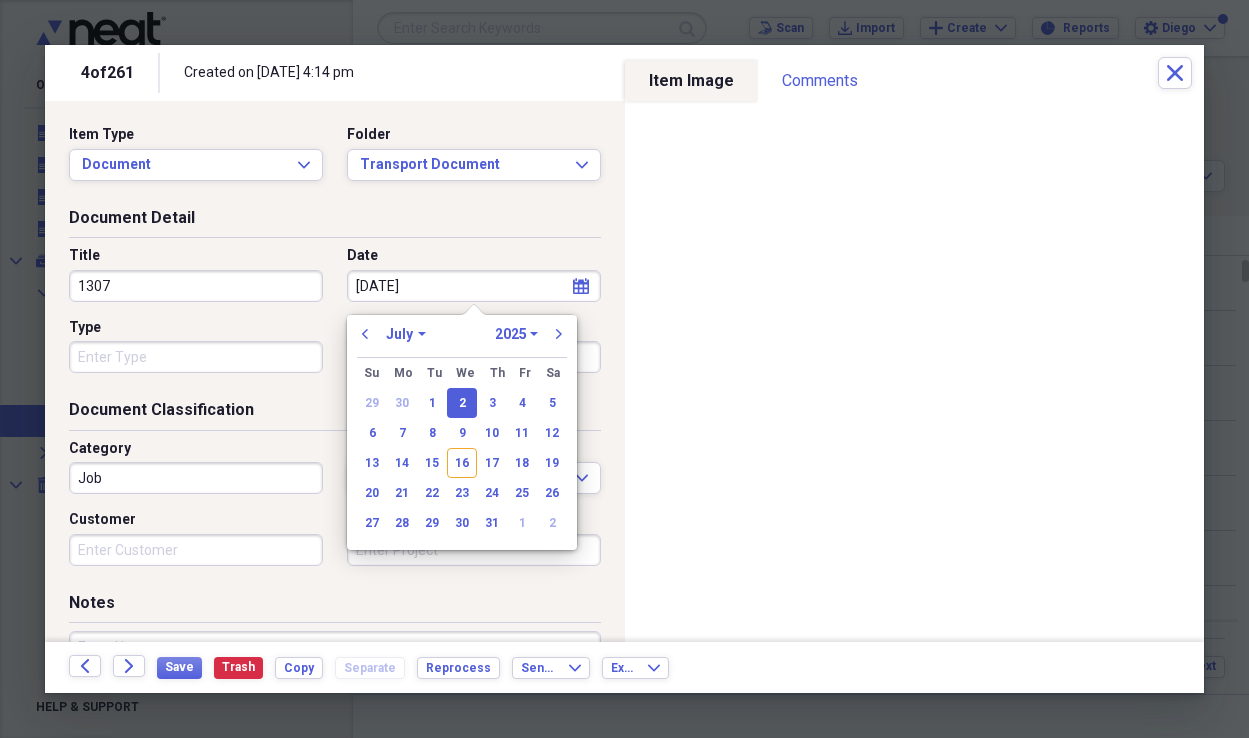 type on "[DATE]" 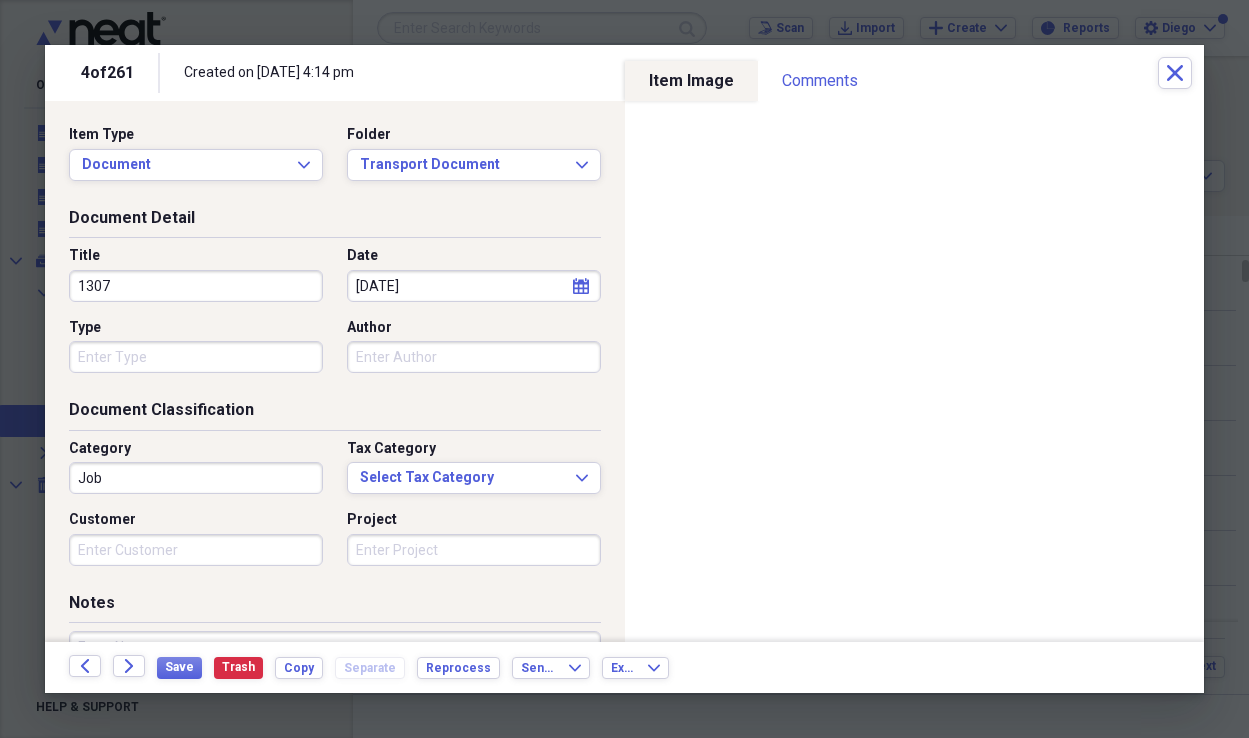 click on "Type" at bounding box center (196, 357) 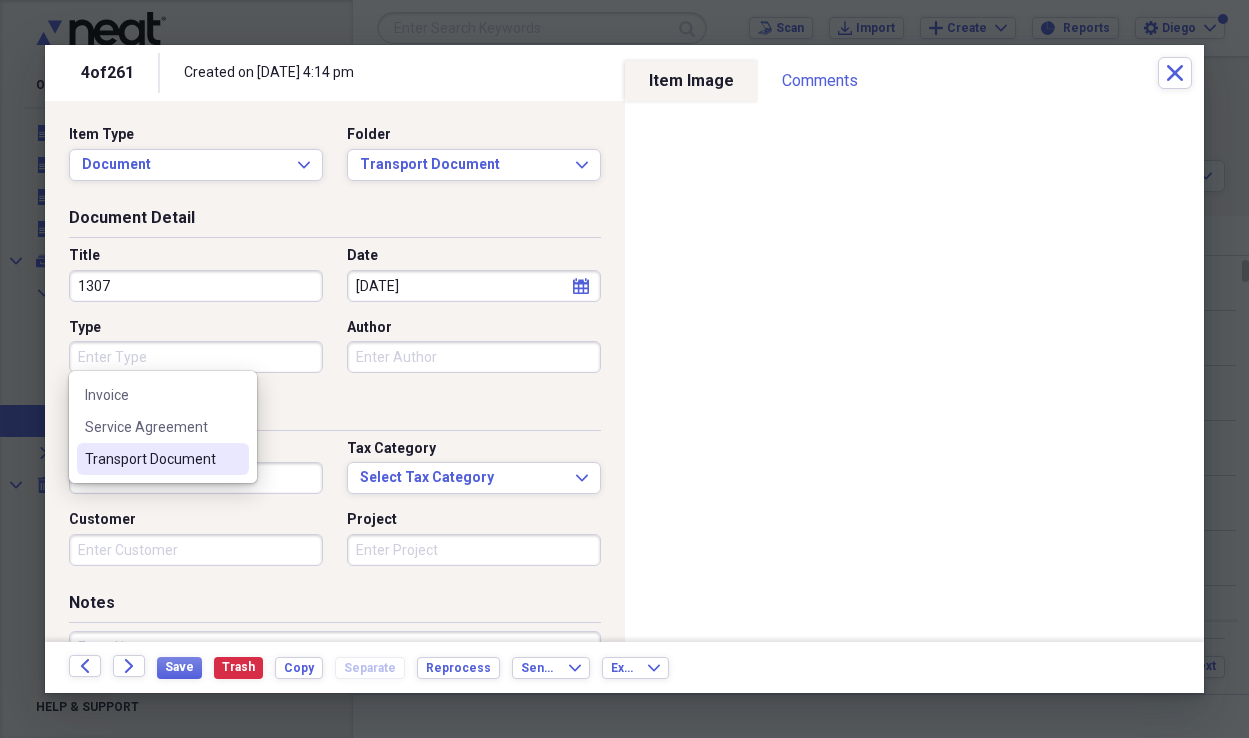 click on "Transport Document" at bounding box center (163, 459) 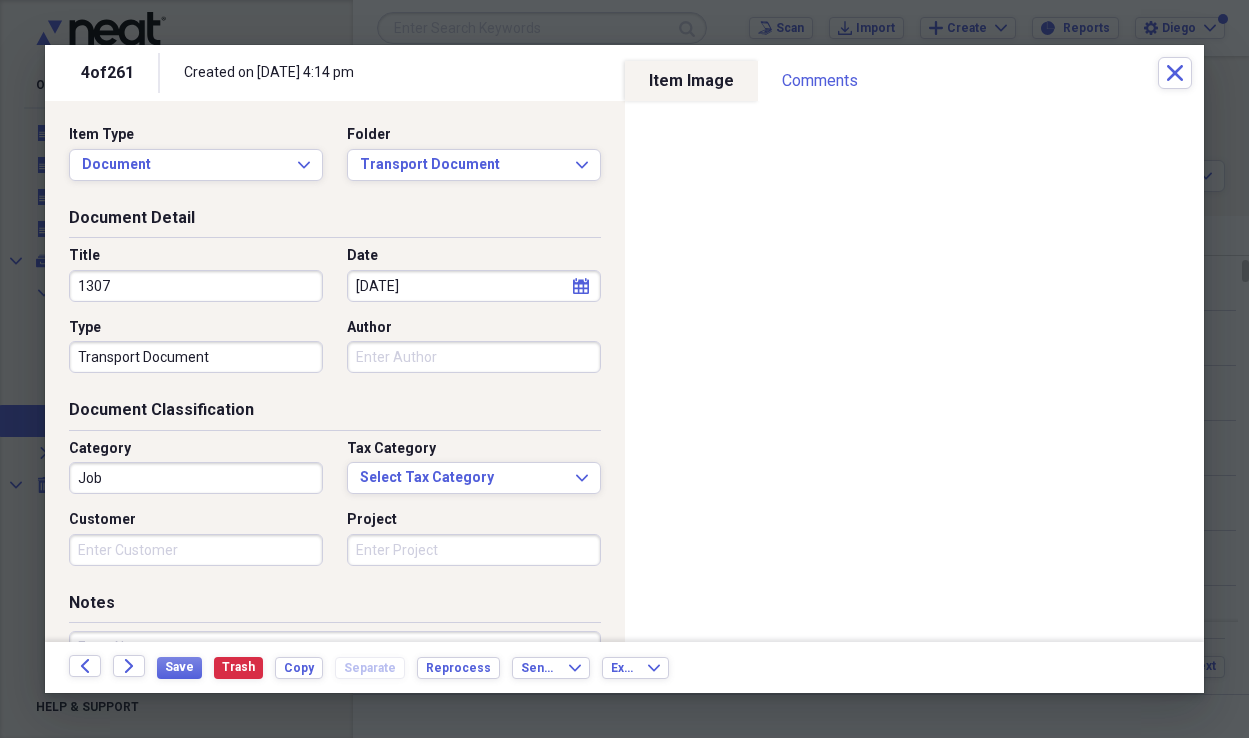 click on "Job" at bounding box center (196, 478) 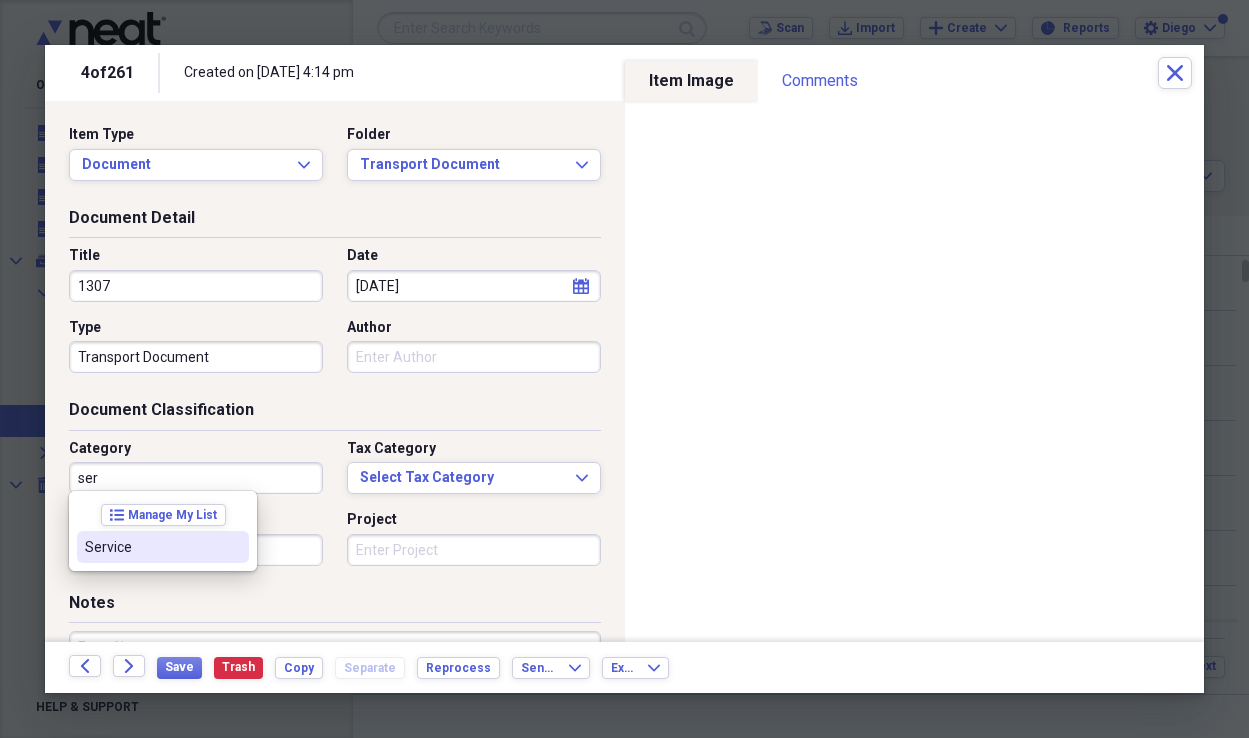 click on "Service" at bounding box center [163, 547] 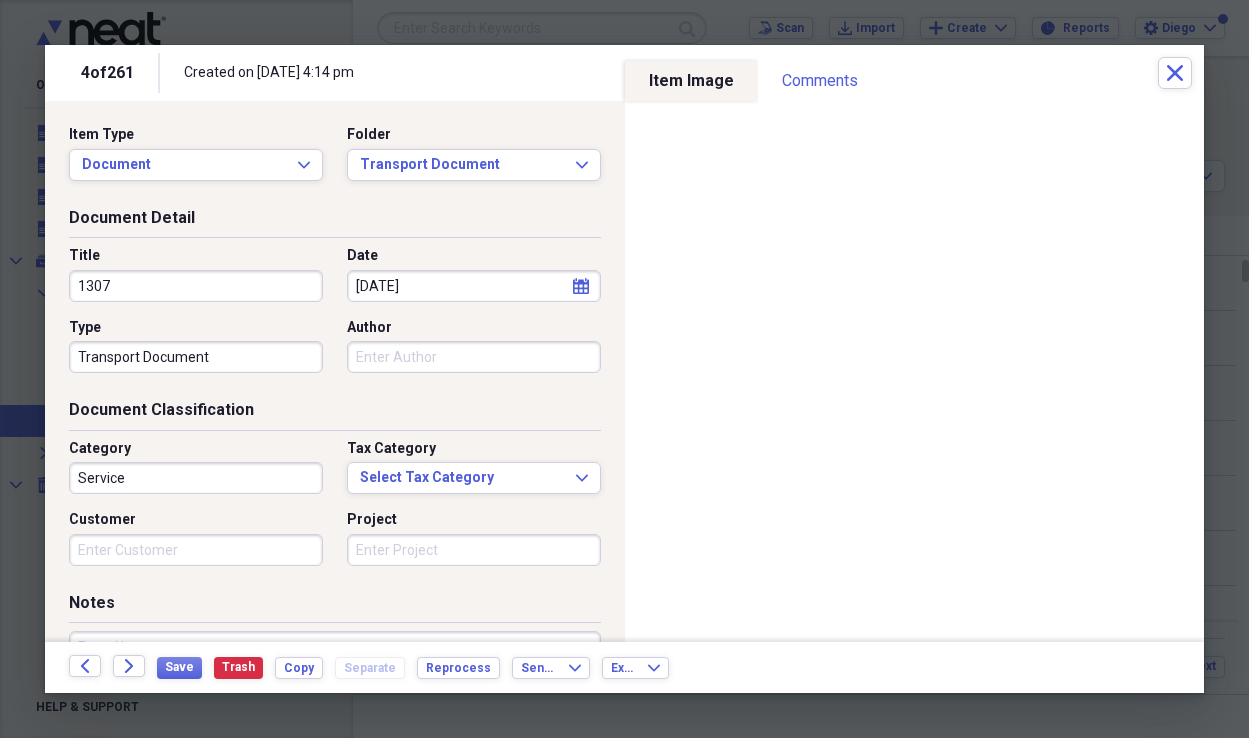 click on "Customer" at bounding box center [196, 550] 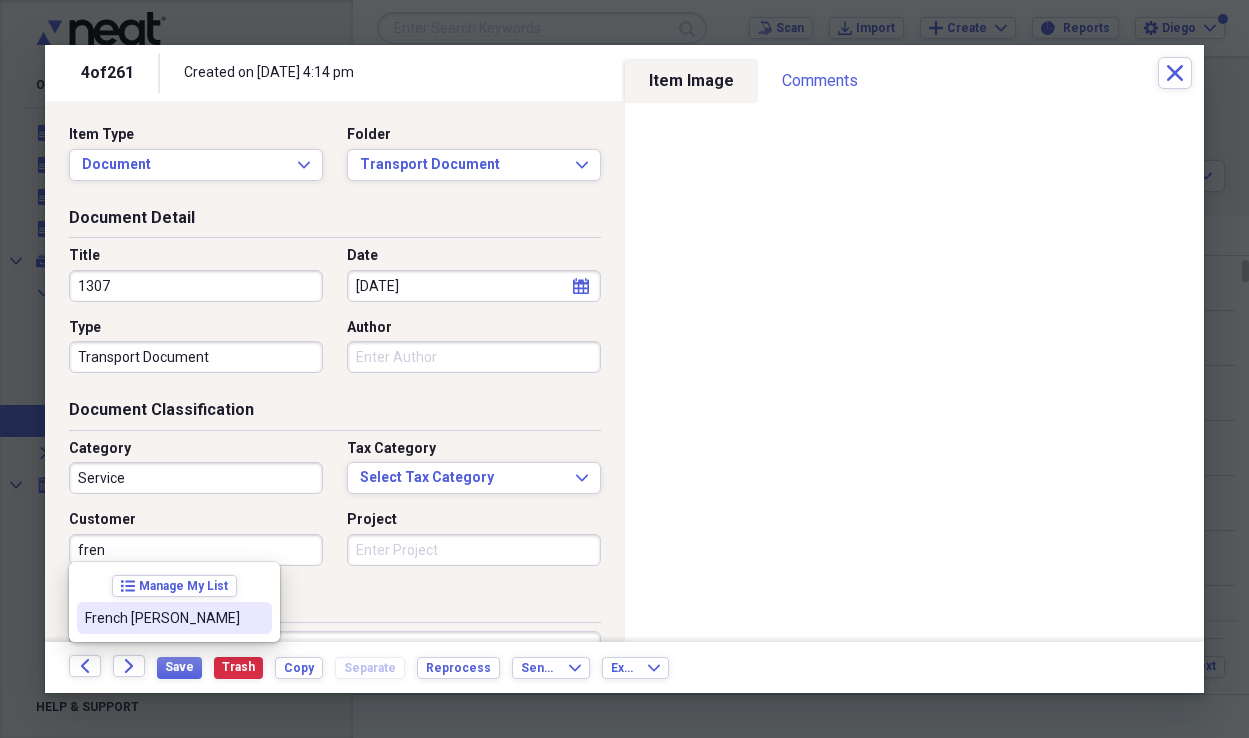 drag, startPoint x: 168, startPoint y: 622, endPoint x: 293, endPoint y: 576, distance: 133.19534 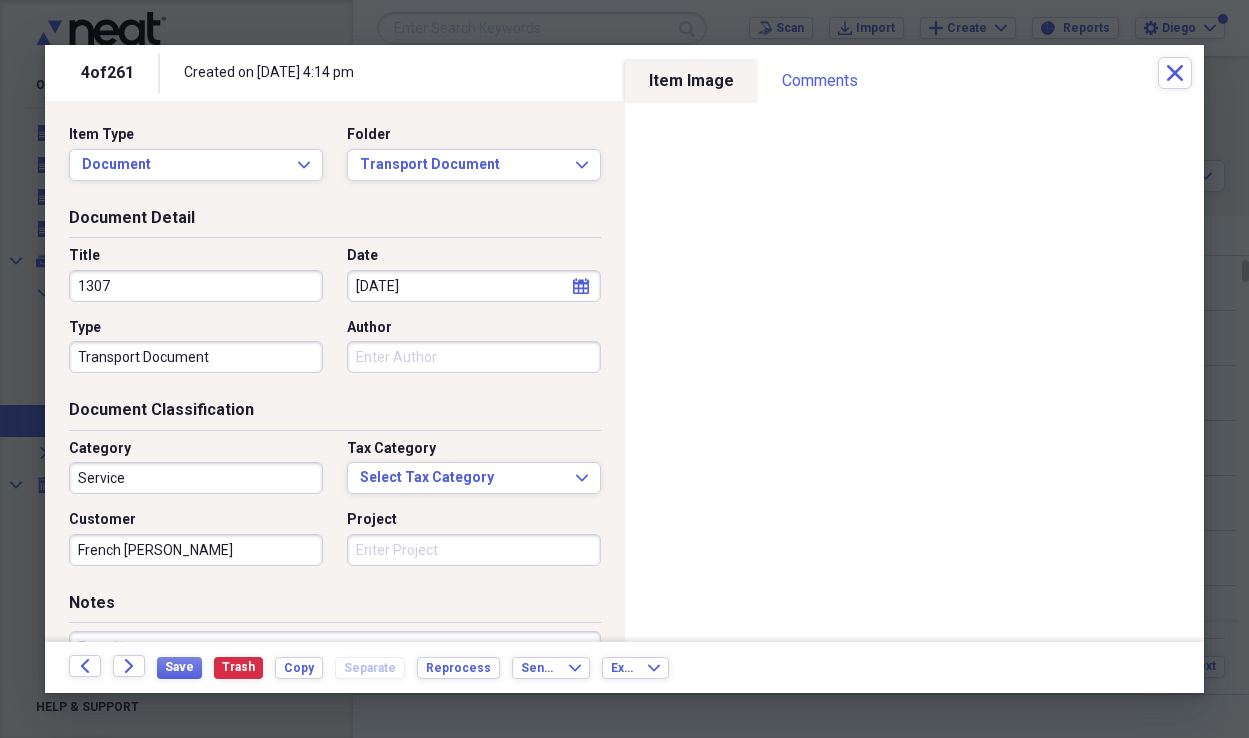 click on "Project" at bounding box center (474, 550) 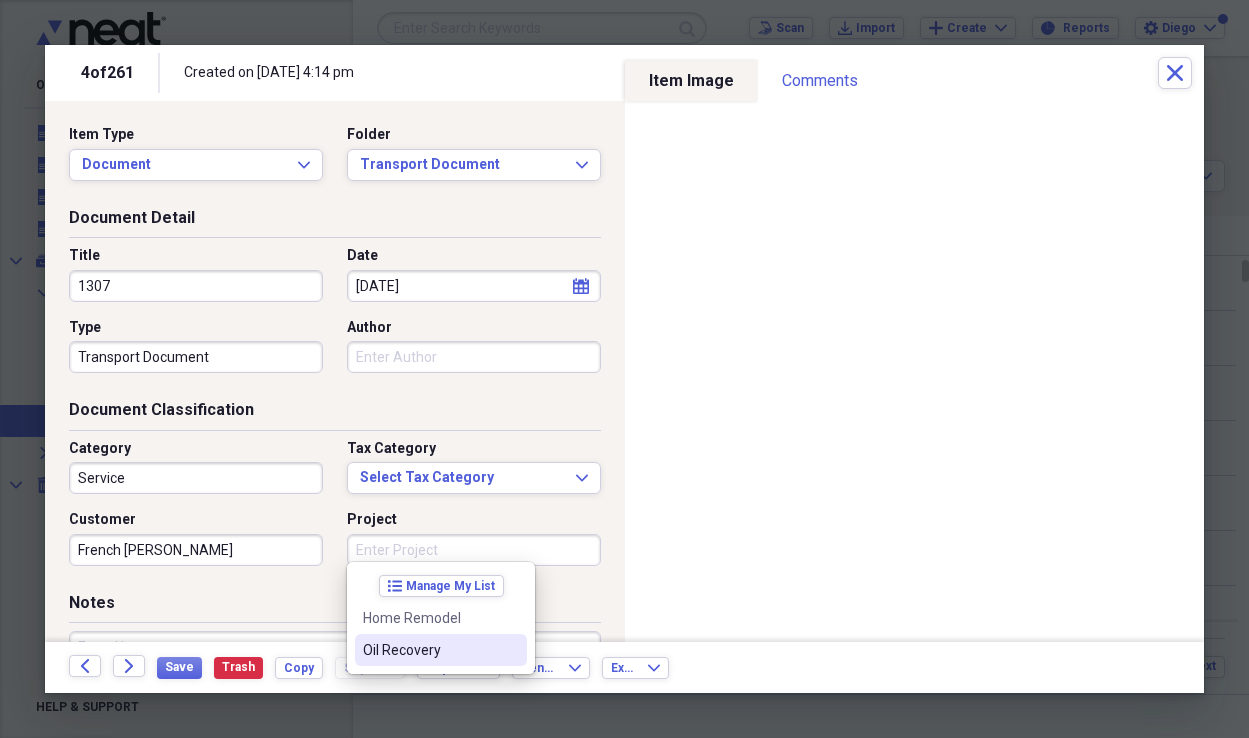 click on "Oil Recovery" at bounding box center [429, 650] 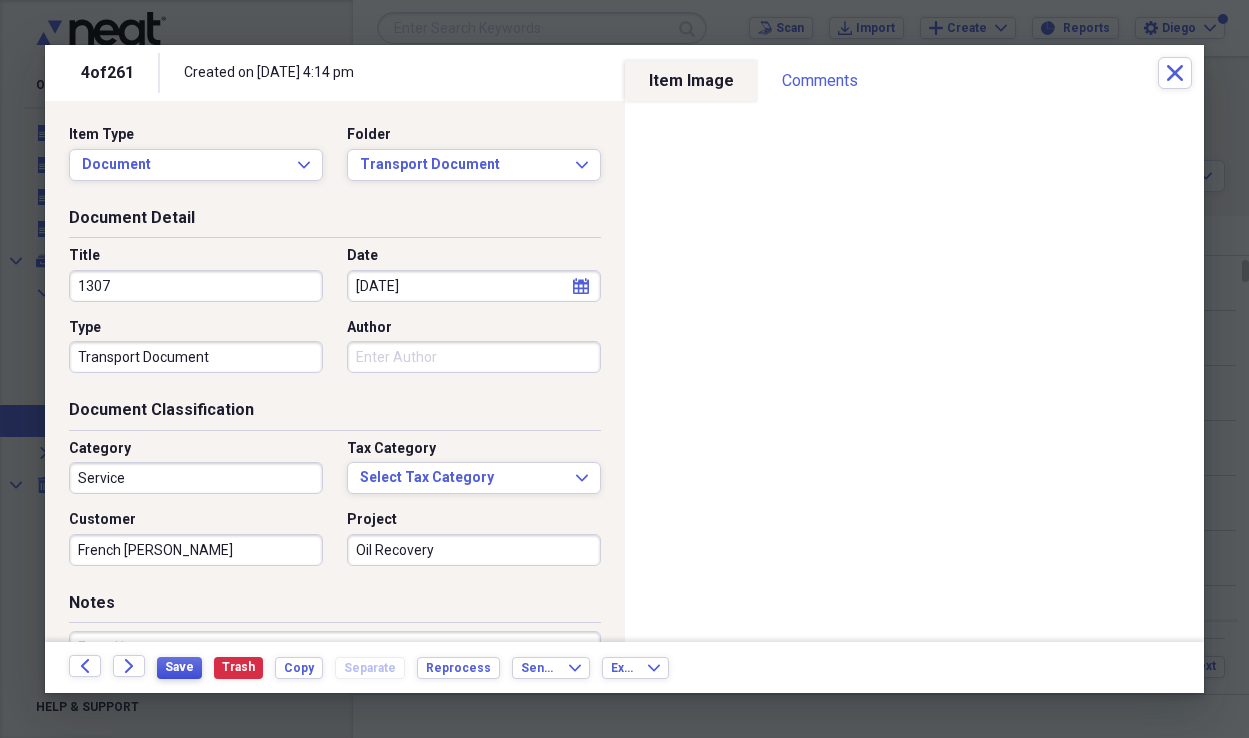 click on "Save" at bounding box center [179, 667] 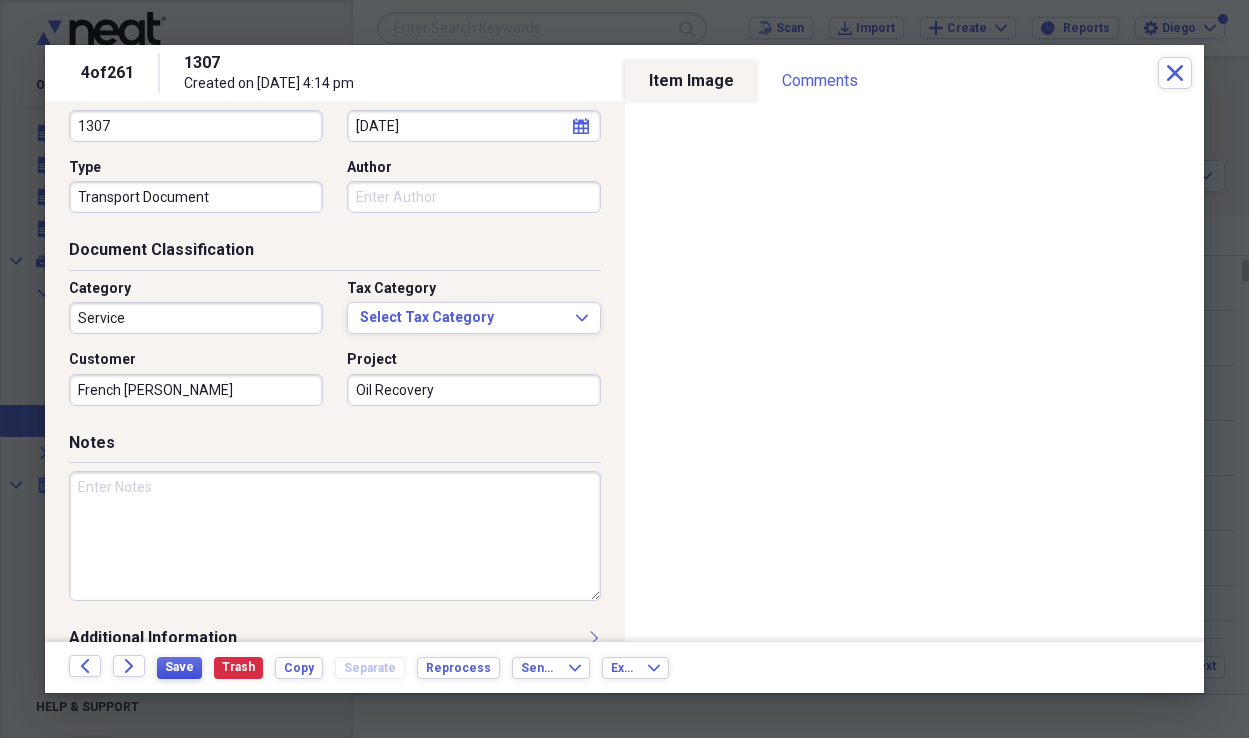 scroll, scrollTop: 165, scrollLeft: 0, axis: vertical 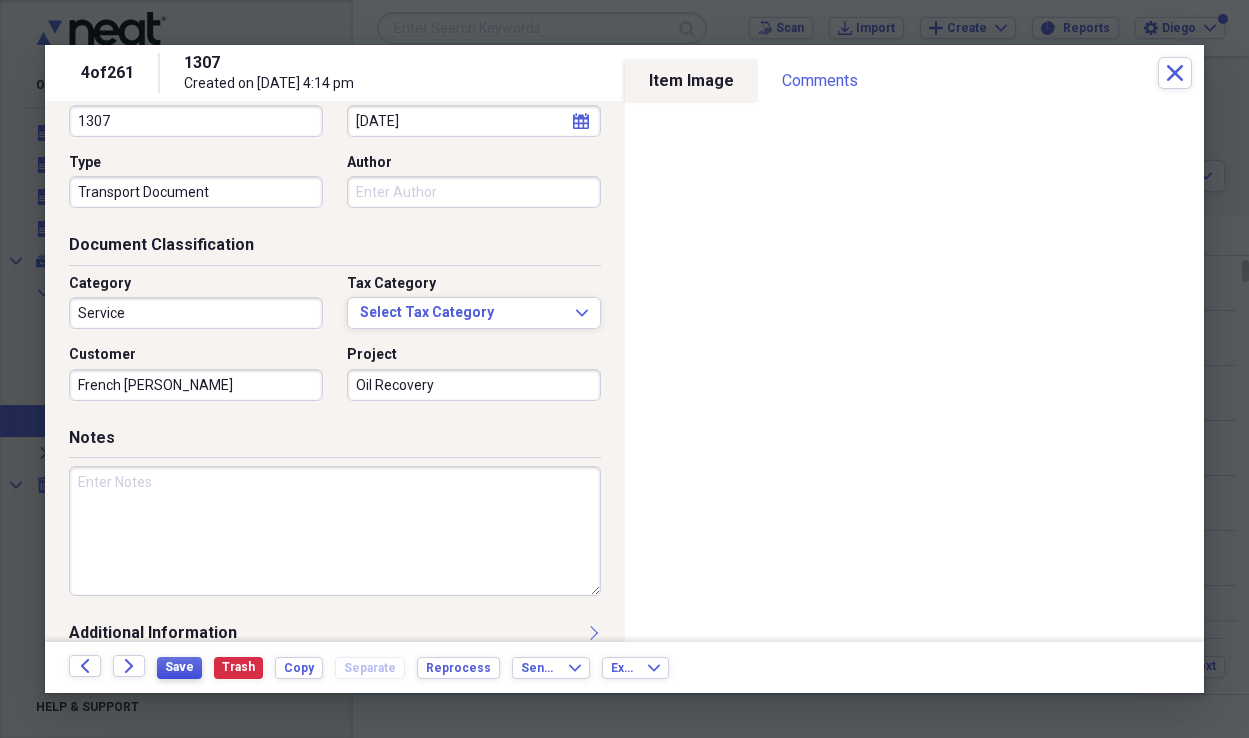 click on "Save" at bounding box center [179, 667] 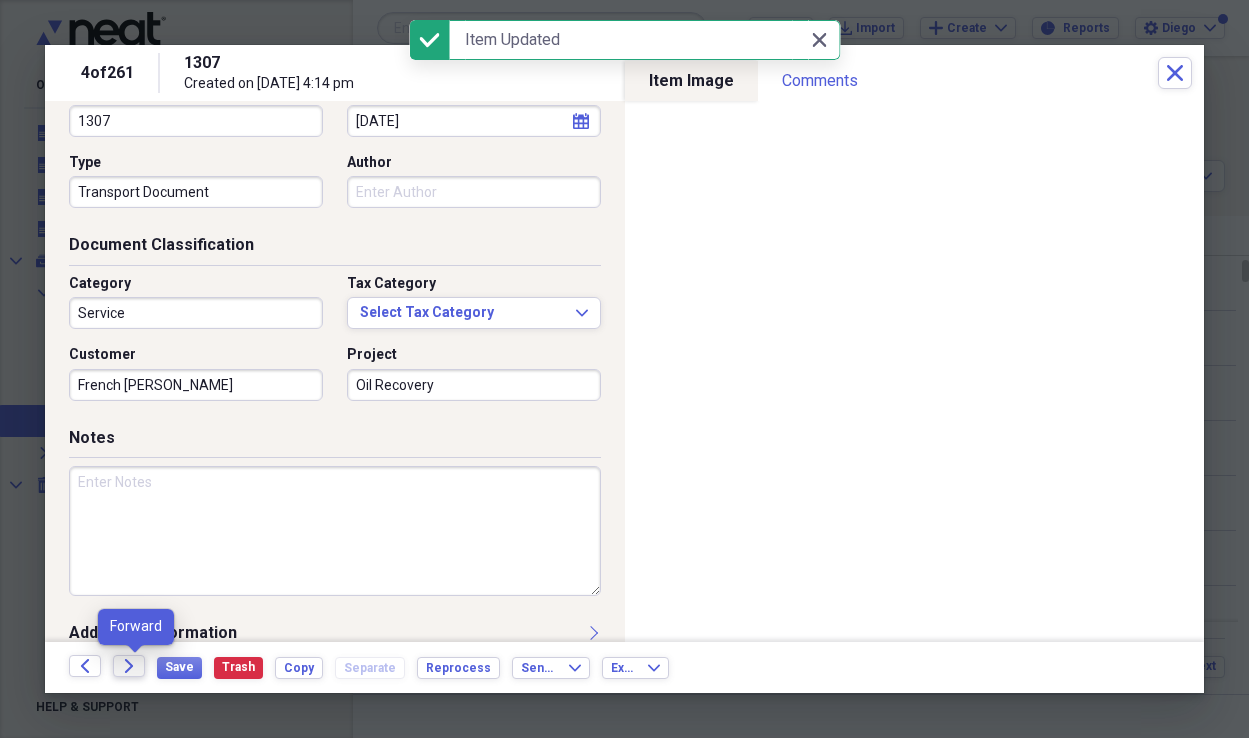 click on "Forward" 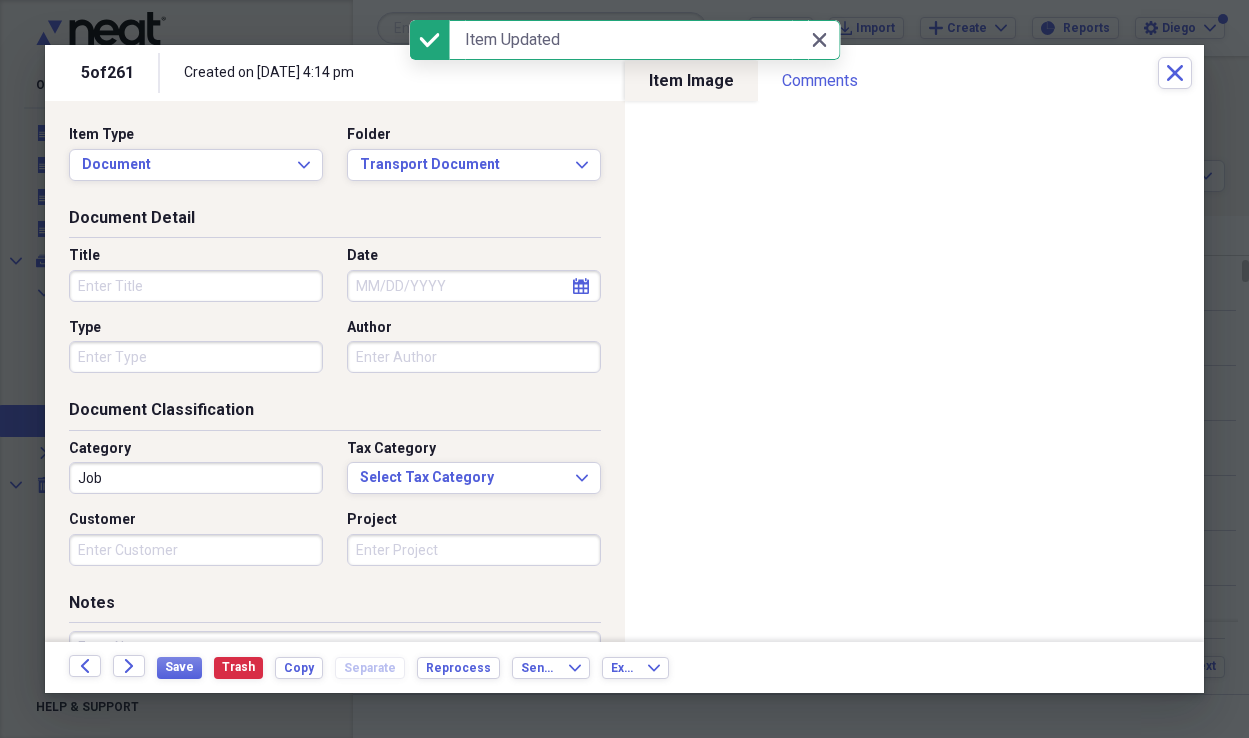 click on "Title" at bounding box center (196, 286) 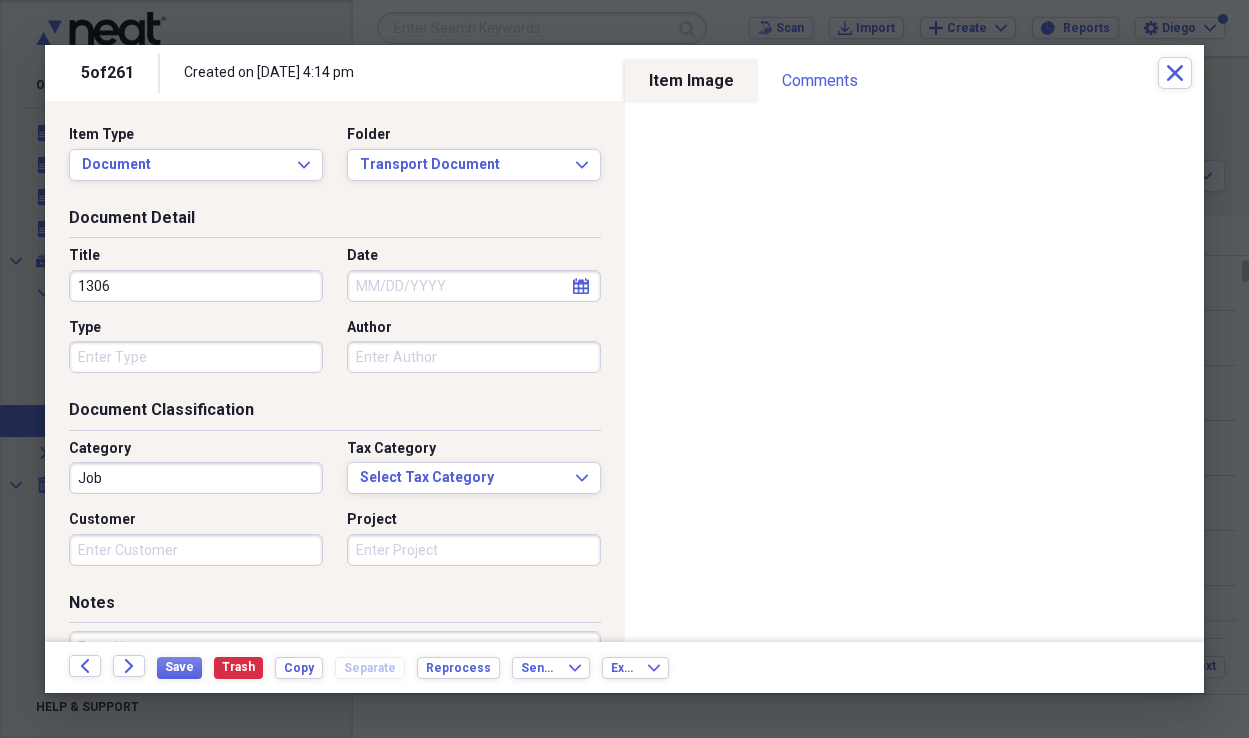 type on "1306" 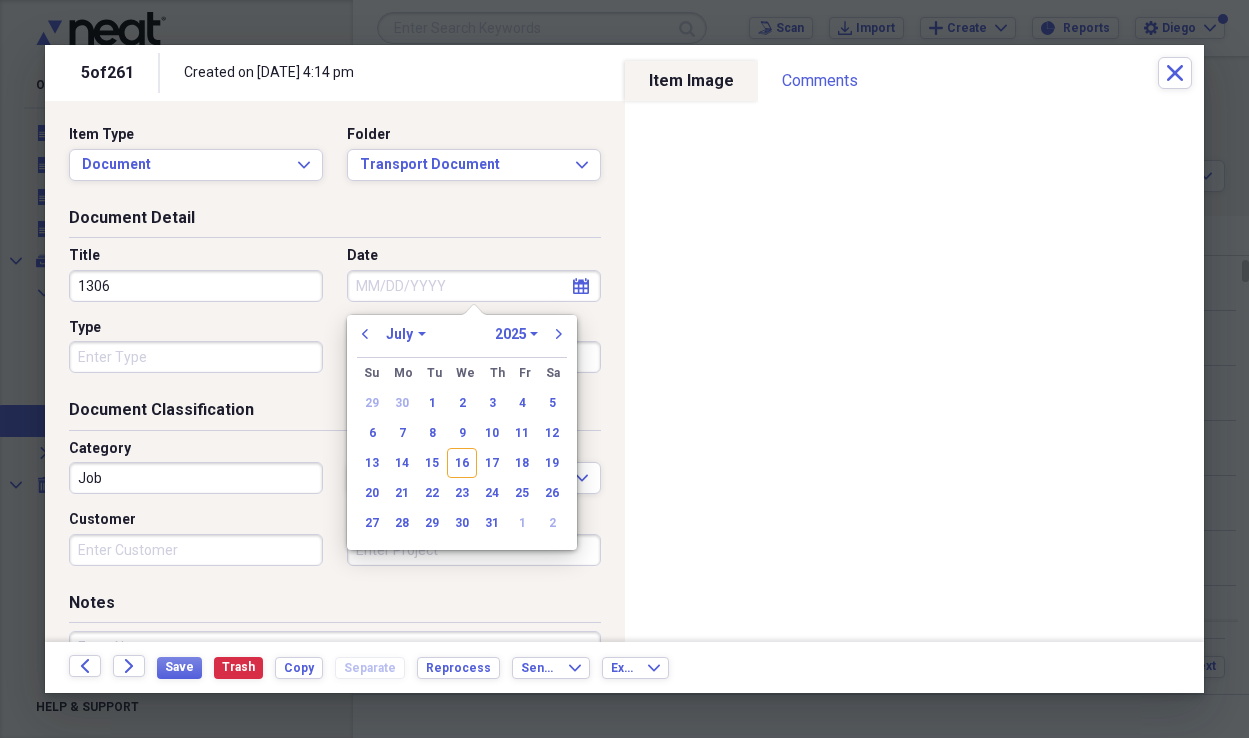 click on "Date" at bounding box center [474, 286] 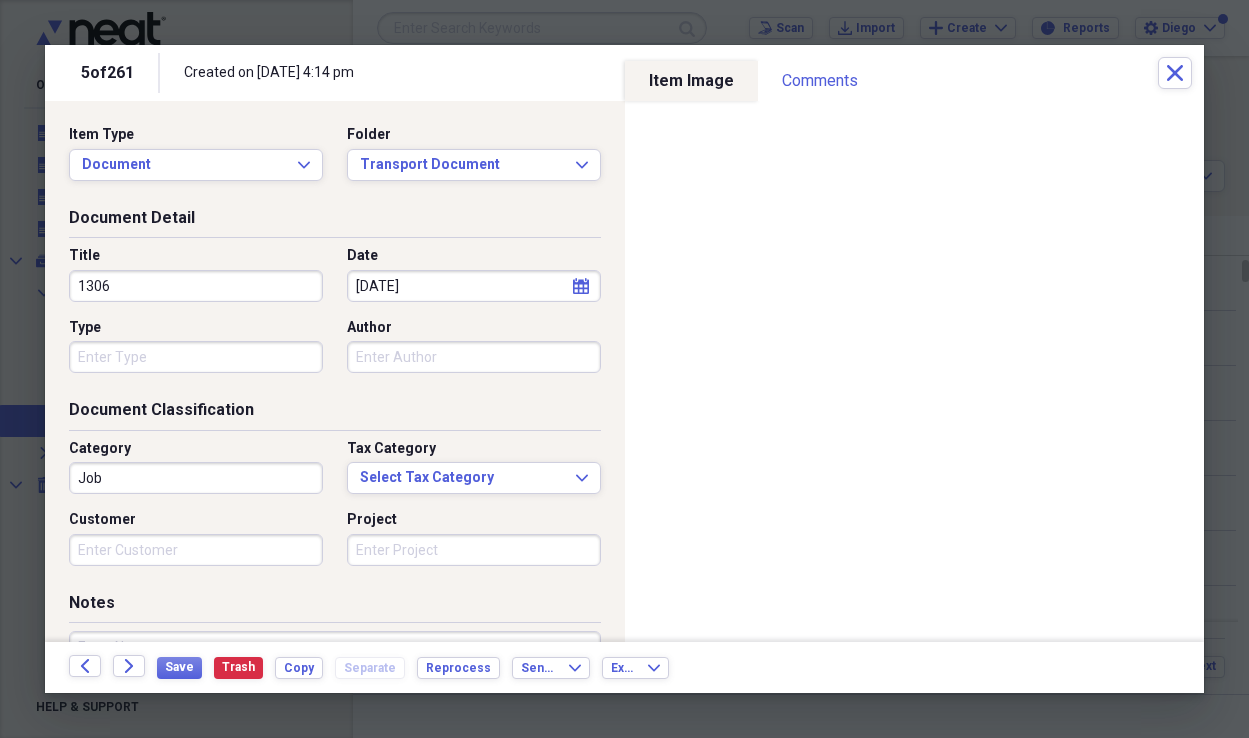 click on "Type" at bounding box center [196, 357] 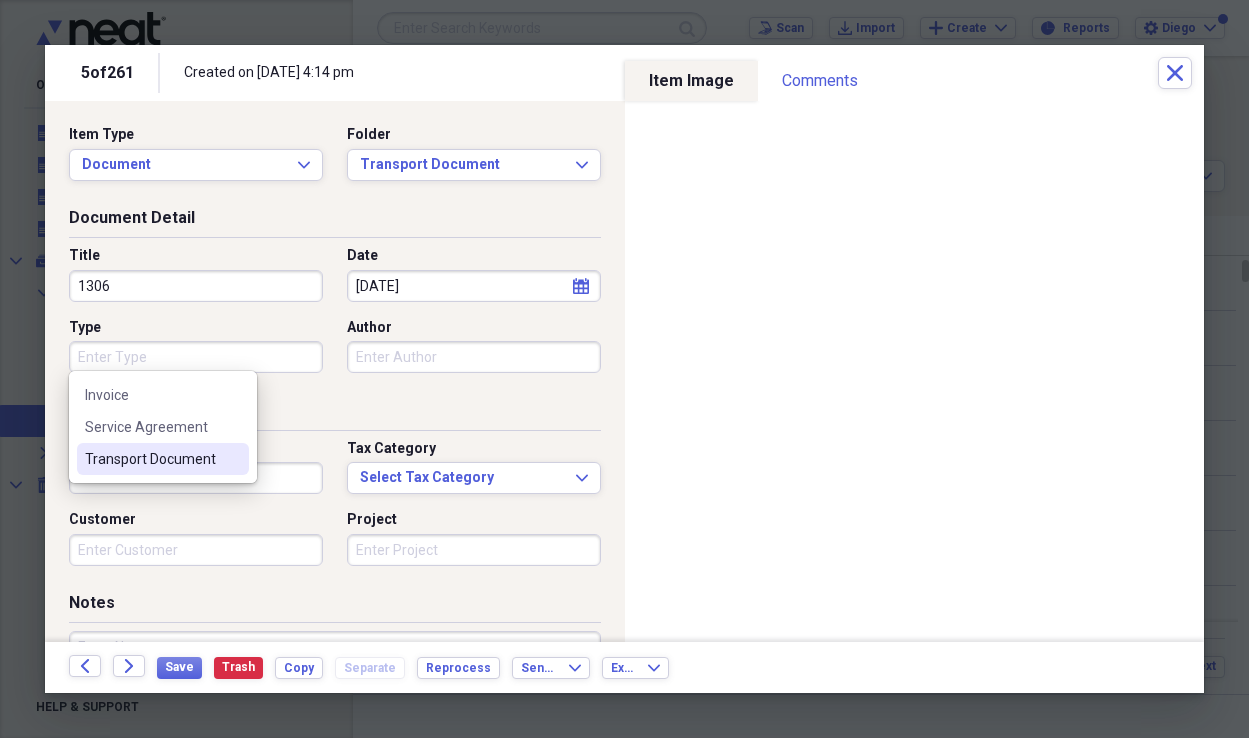 click on "Transport Document" at bounding box center [151, 459] 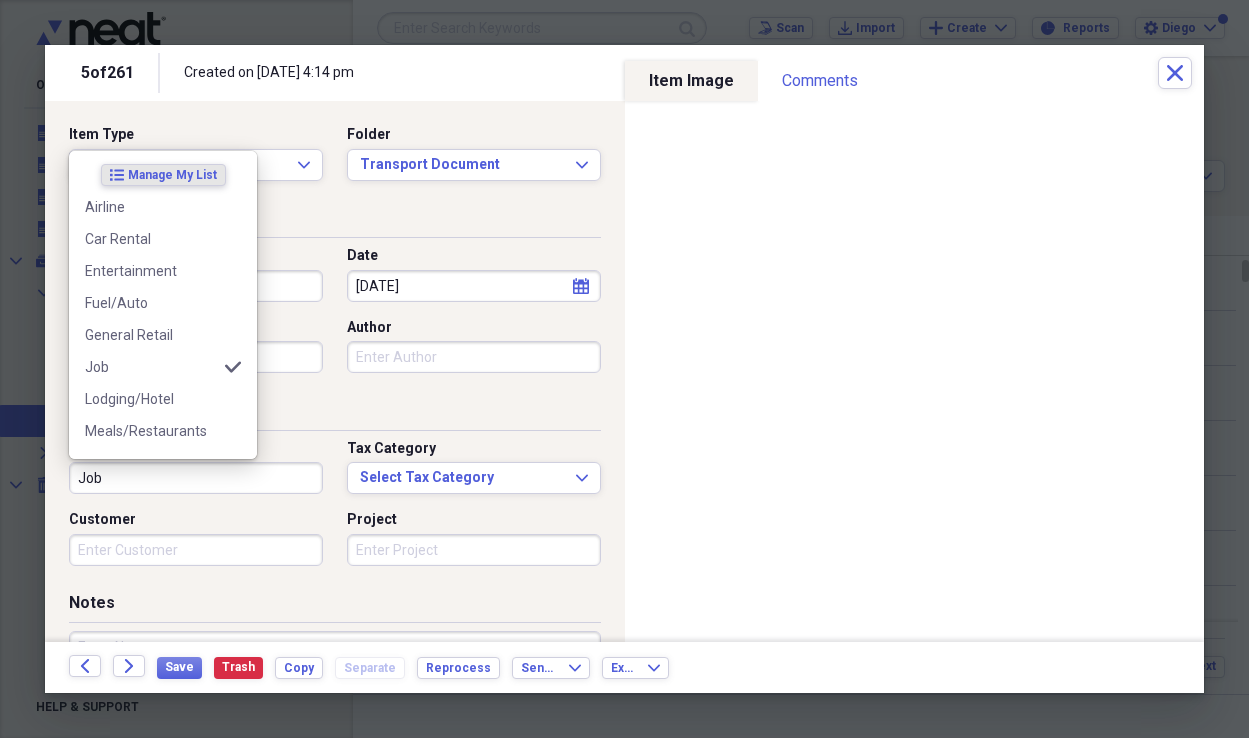 click on "Job" at bounding box center [196, 478] 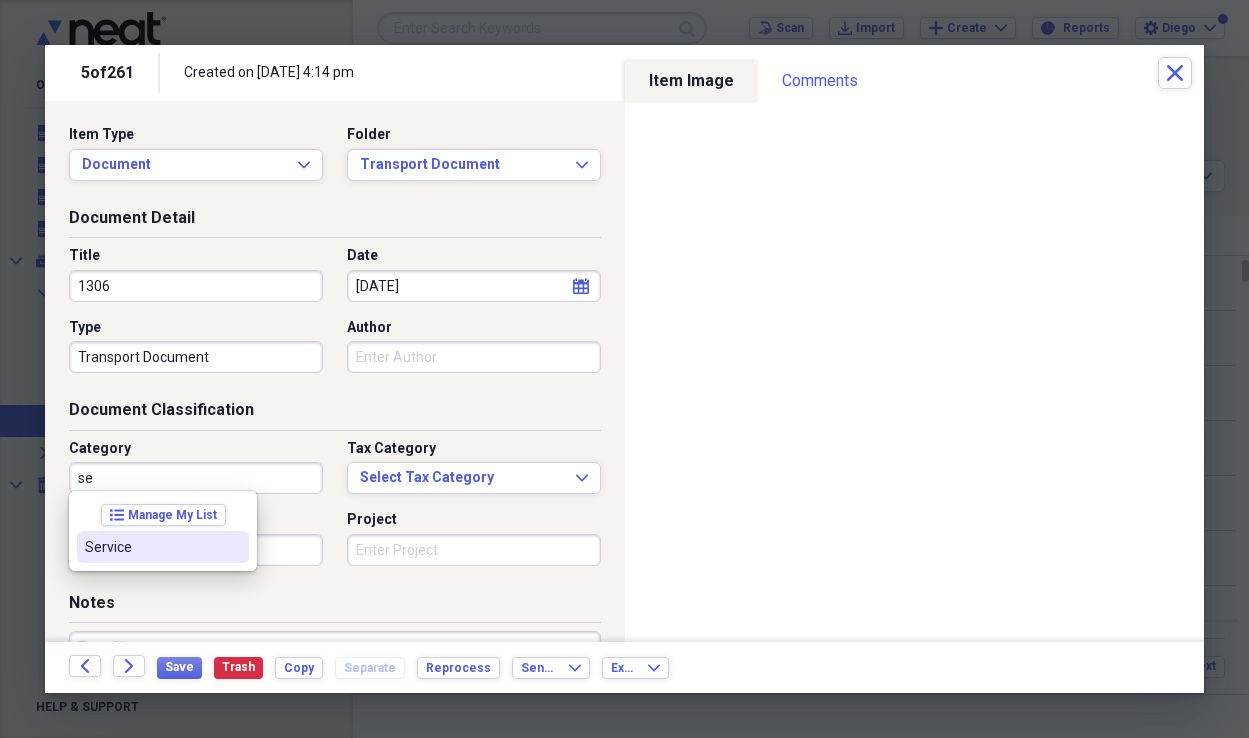 click on "Service" at bounding box center (163, 547) 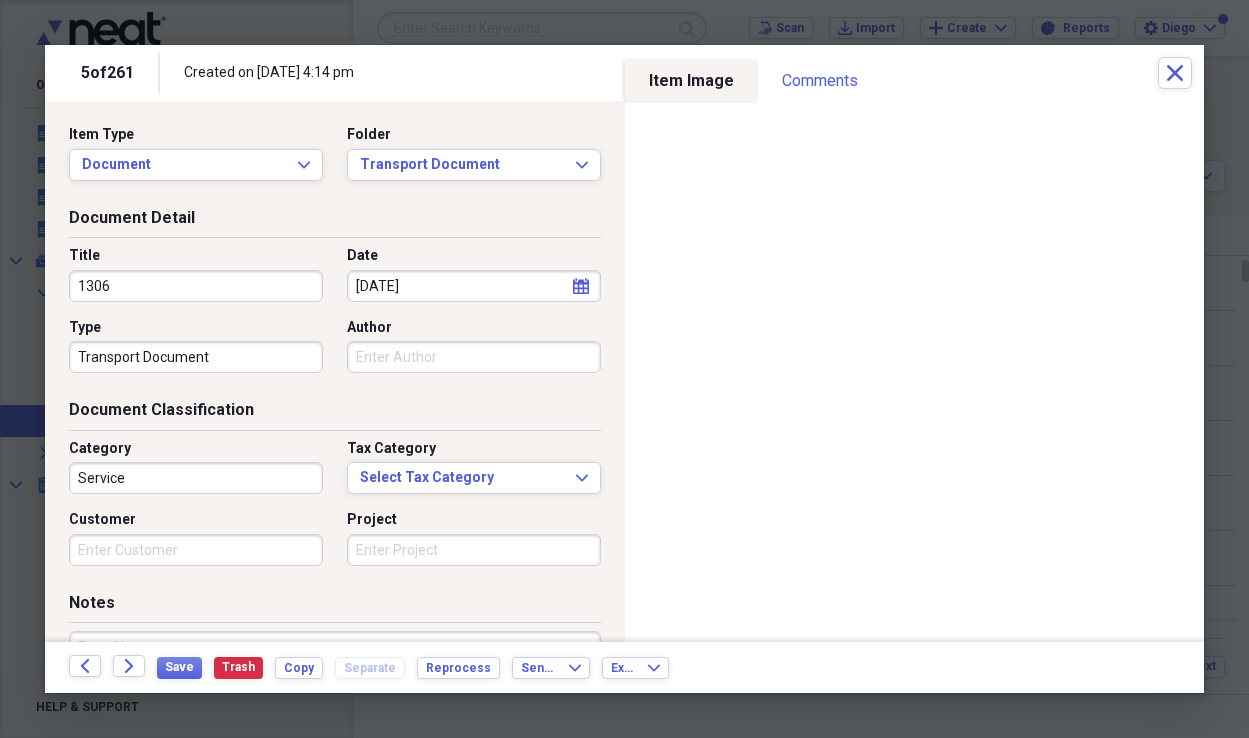 click on "Customer" at bounding box center (196, 550) 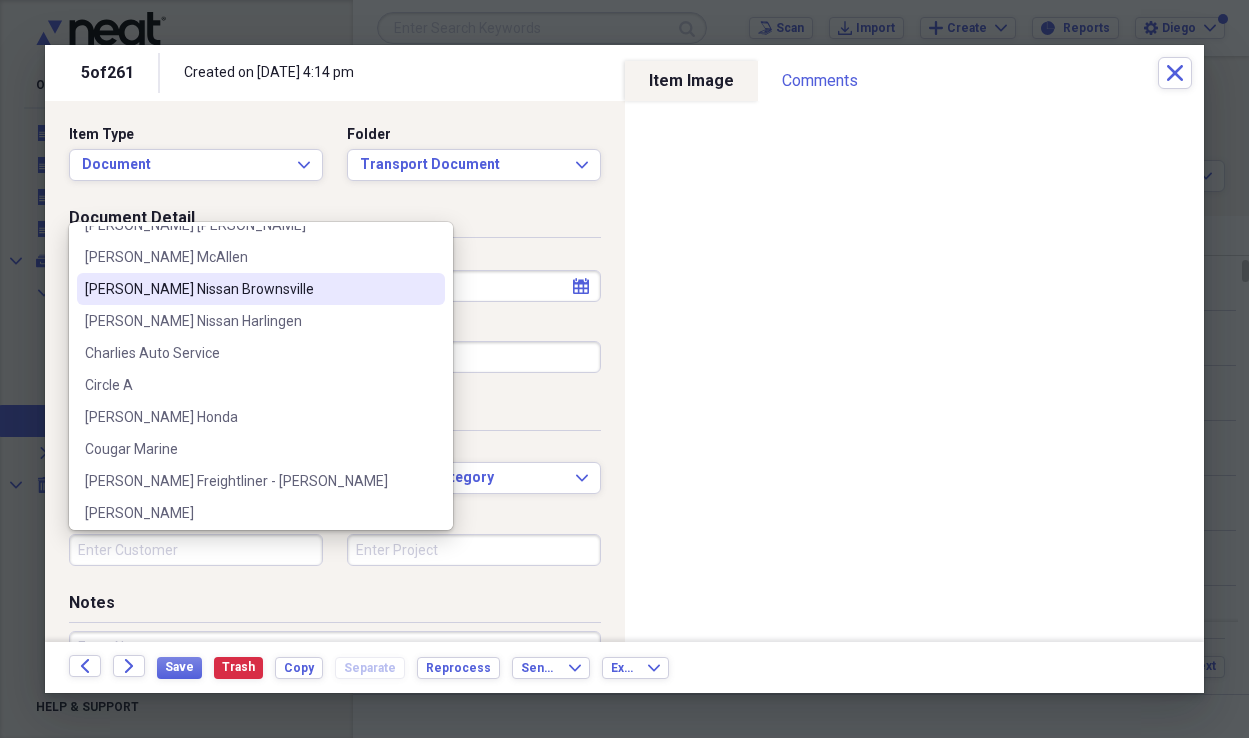 scroll, scrollTop: 393, scrollLeft: 0, axis: vertical 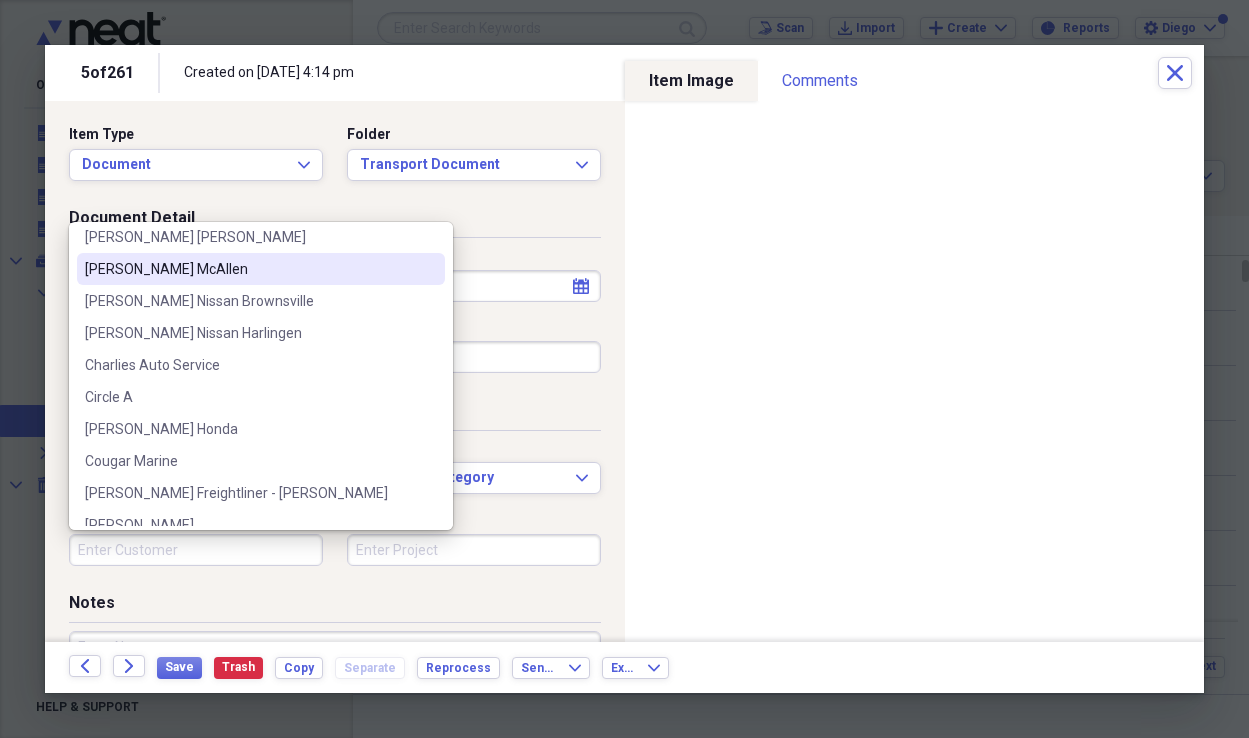 click on "[PERSON_NAME] McAllen" at bounding box center (249, 269) 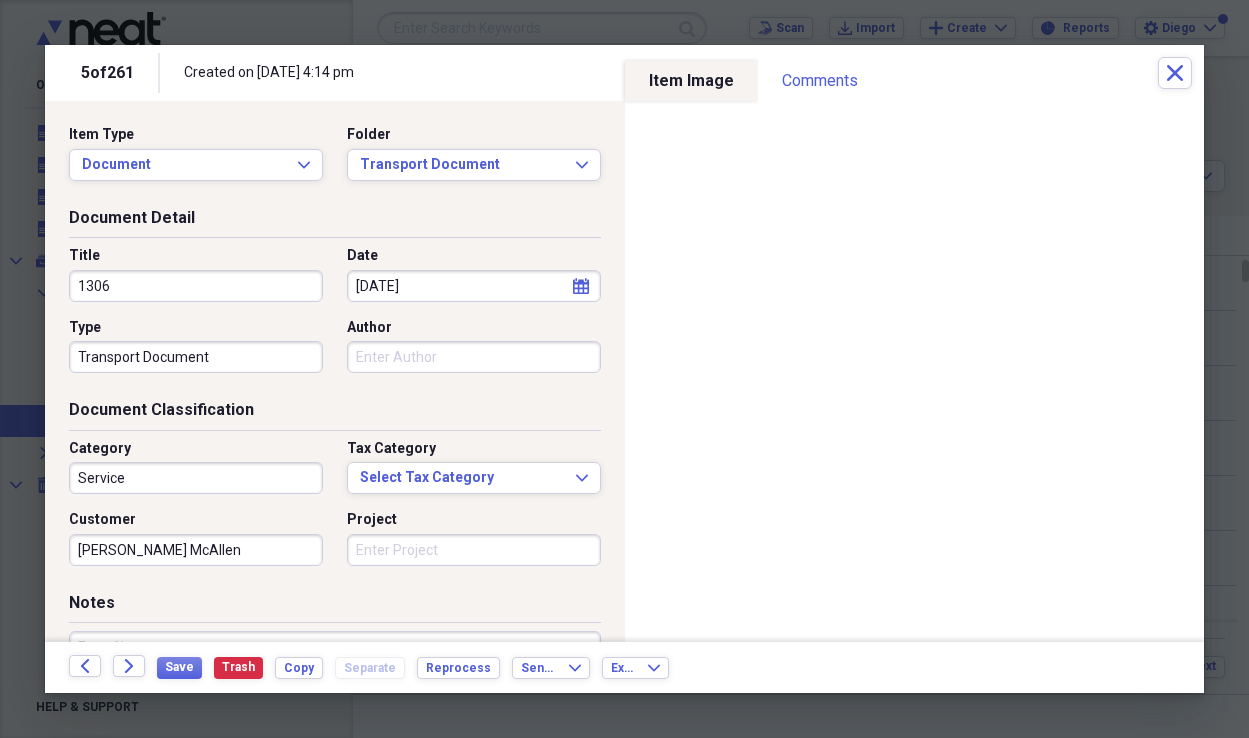 click on "Project" at bounding box center (474, 550) 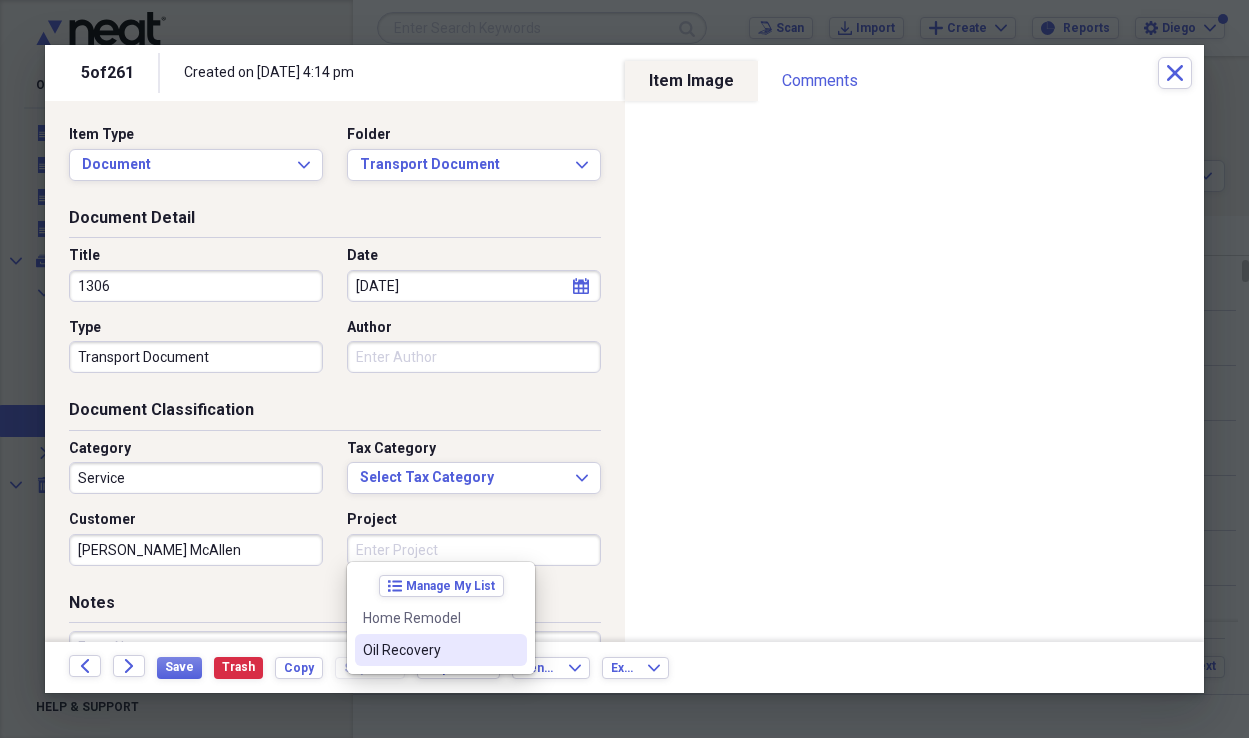click on "Oil Recovery" at bounding box center [429, 650] 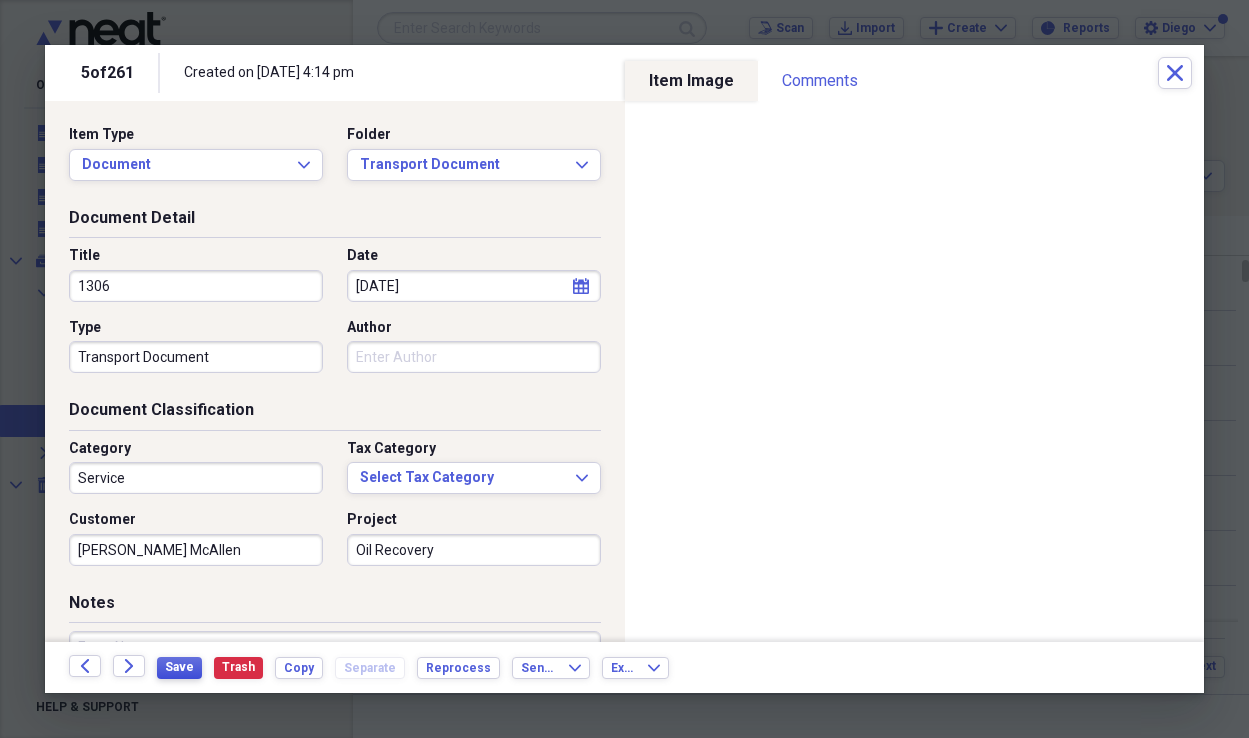 click on "Save" at bounding box center [179, 667] 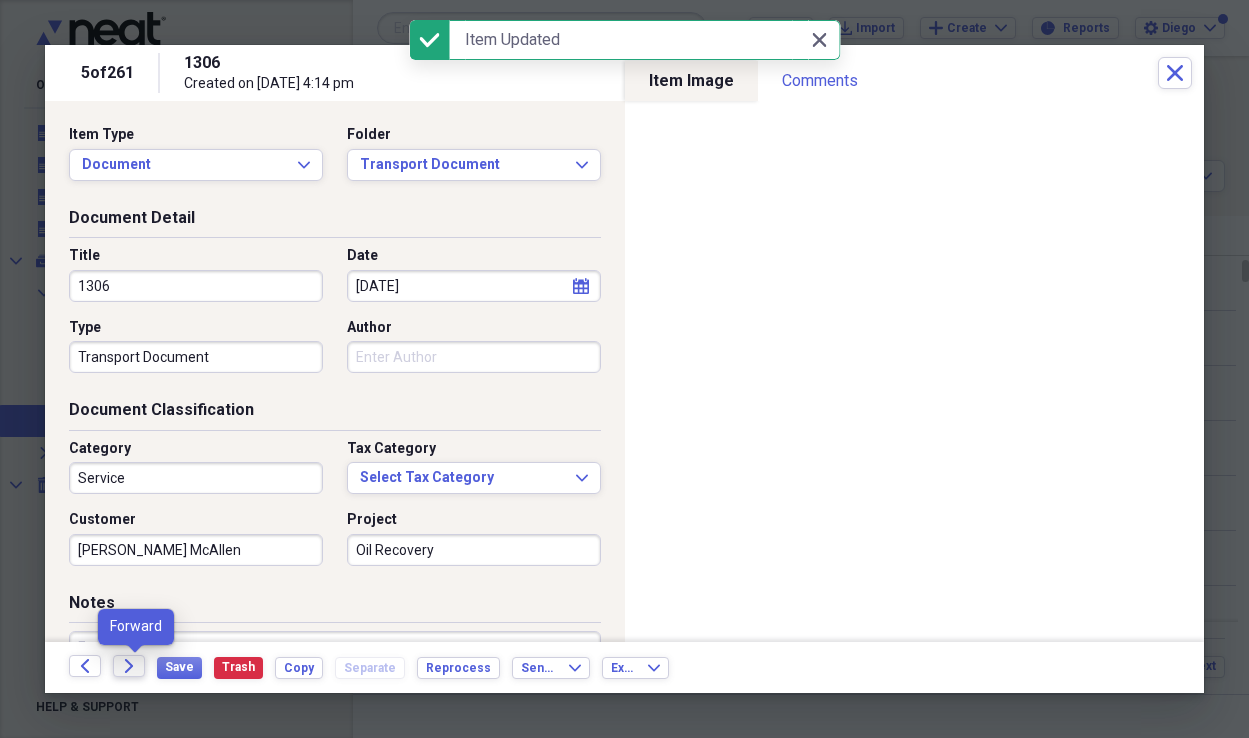 click on "Forward" at bounding box center (135, 667) 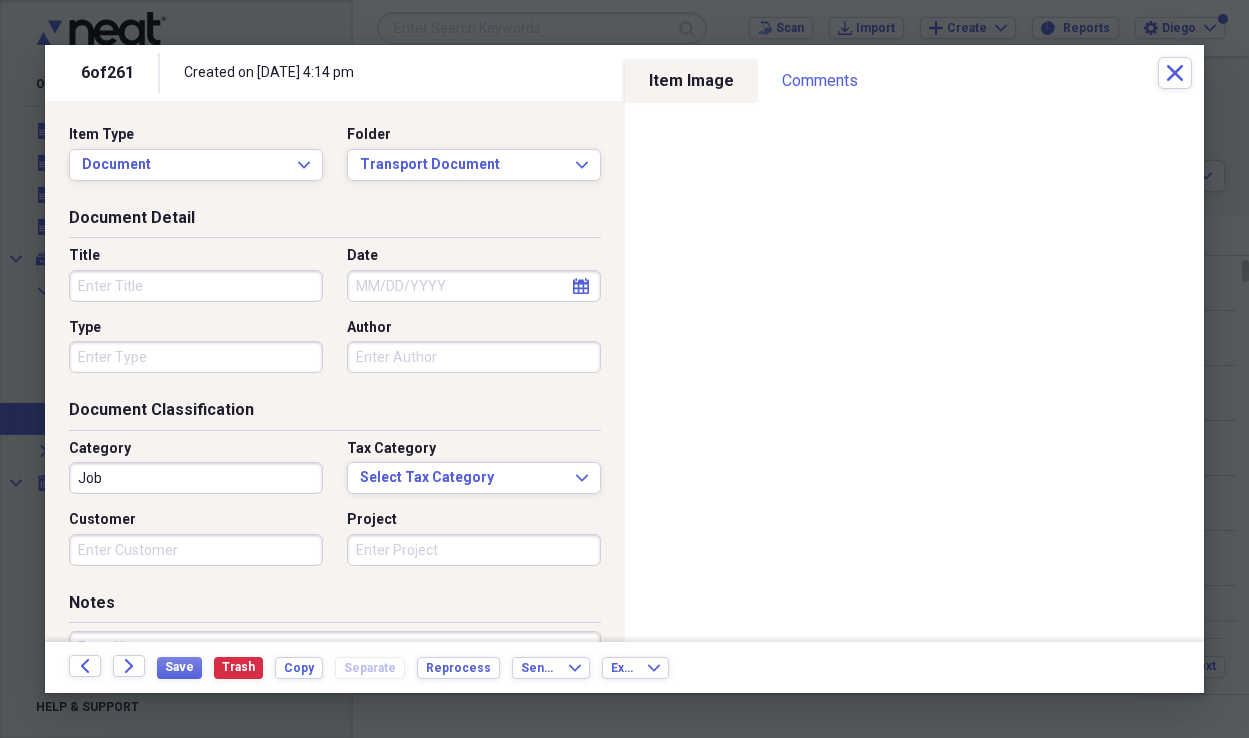 click on "Title" at bounding box center [196, 286] 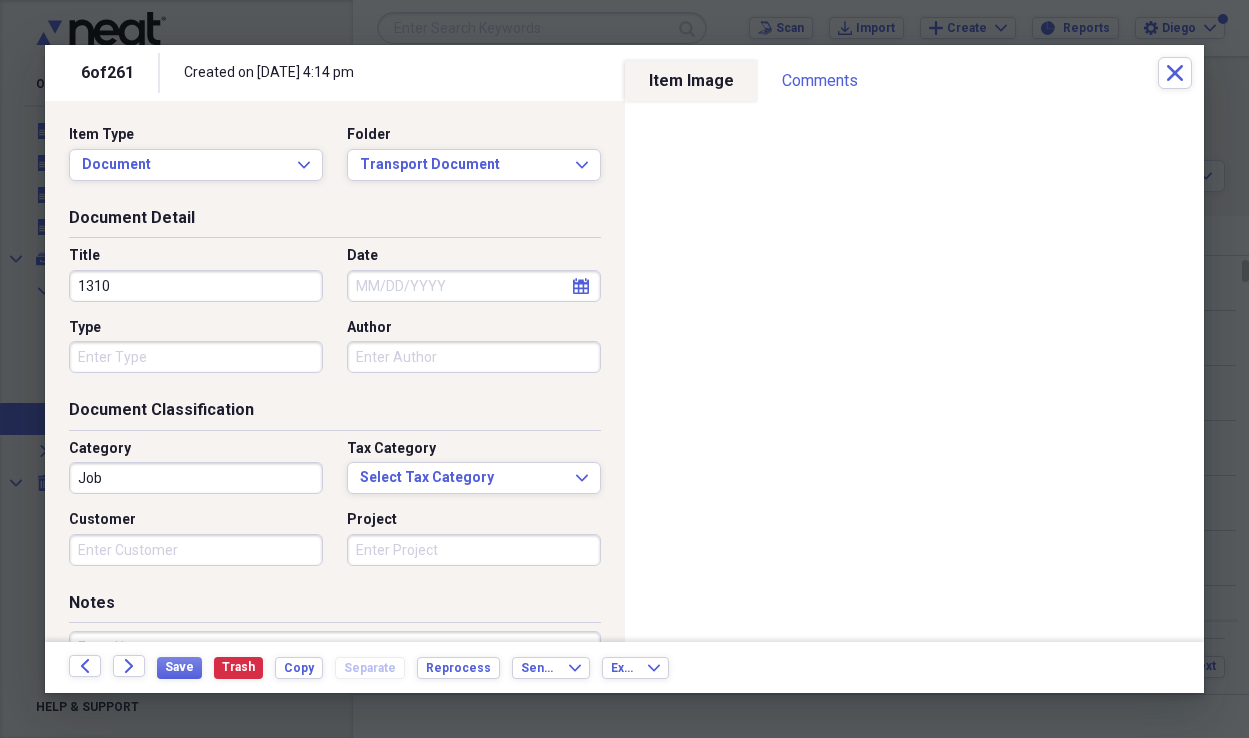 type on "1310" 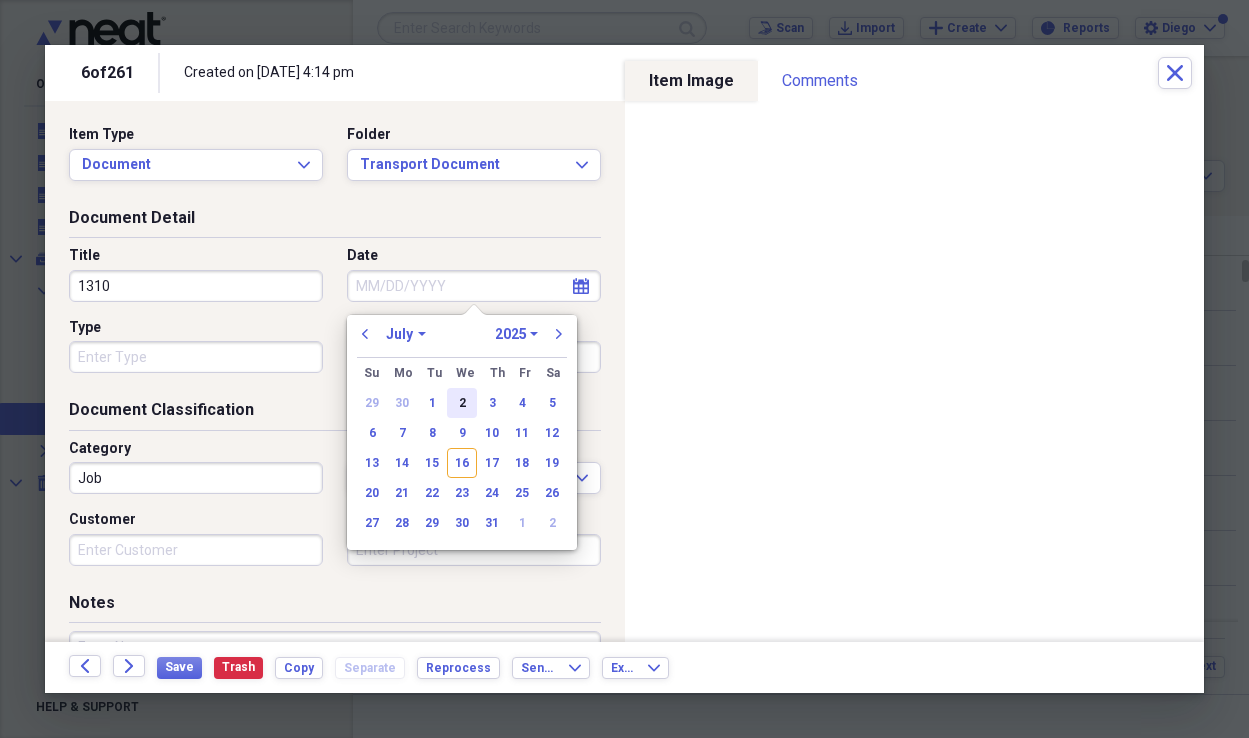 click on "2" at bounding box center [462, 403] 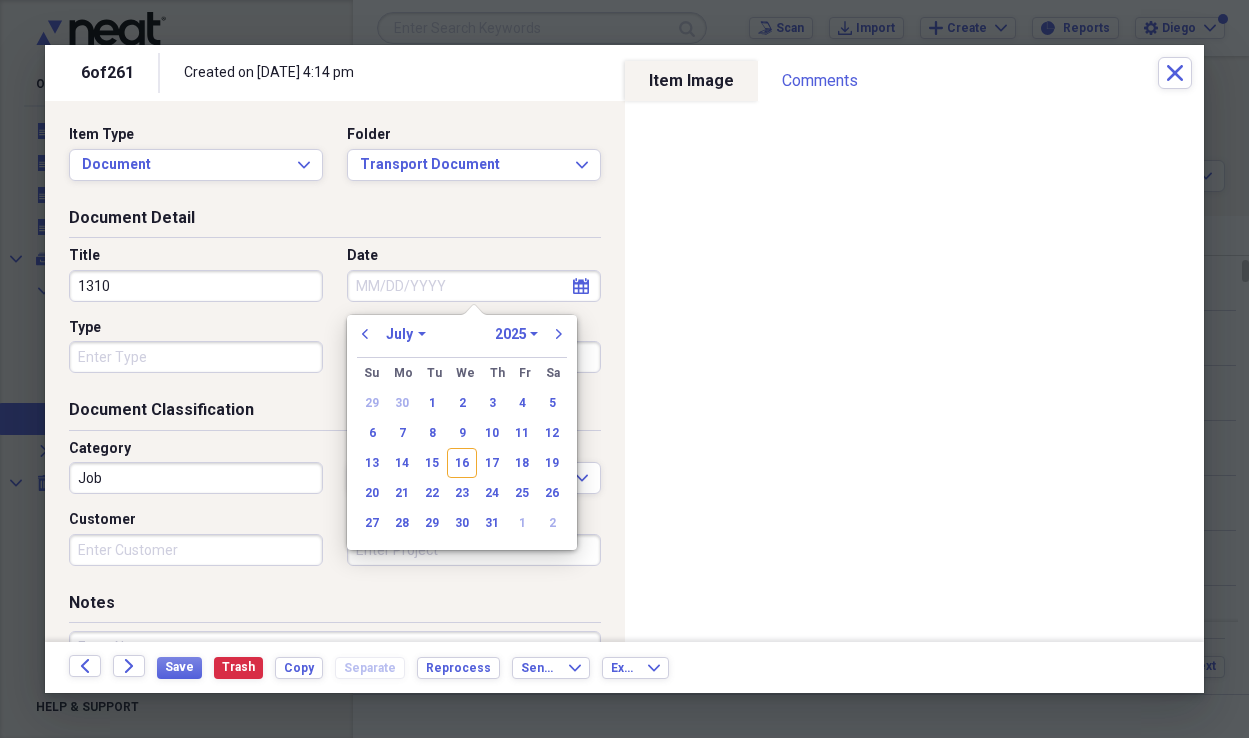 type on "[DATE]" 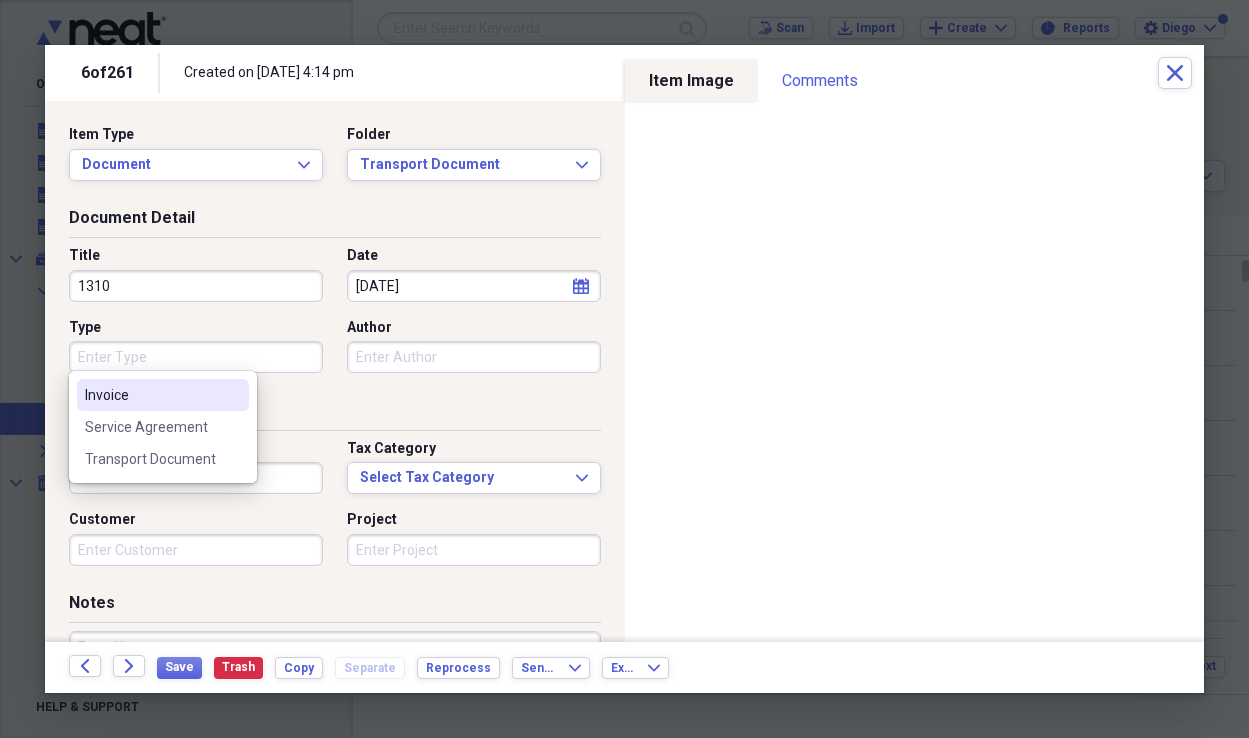 click on "Type" at bounding box center (196, 357) 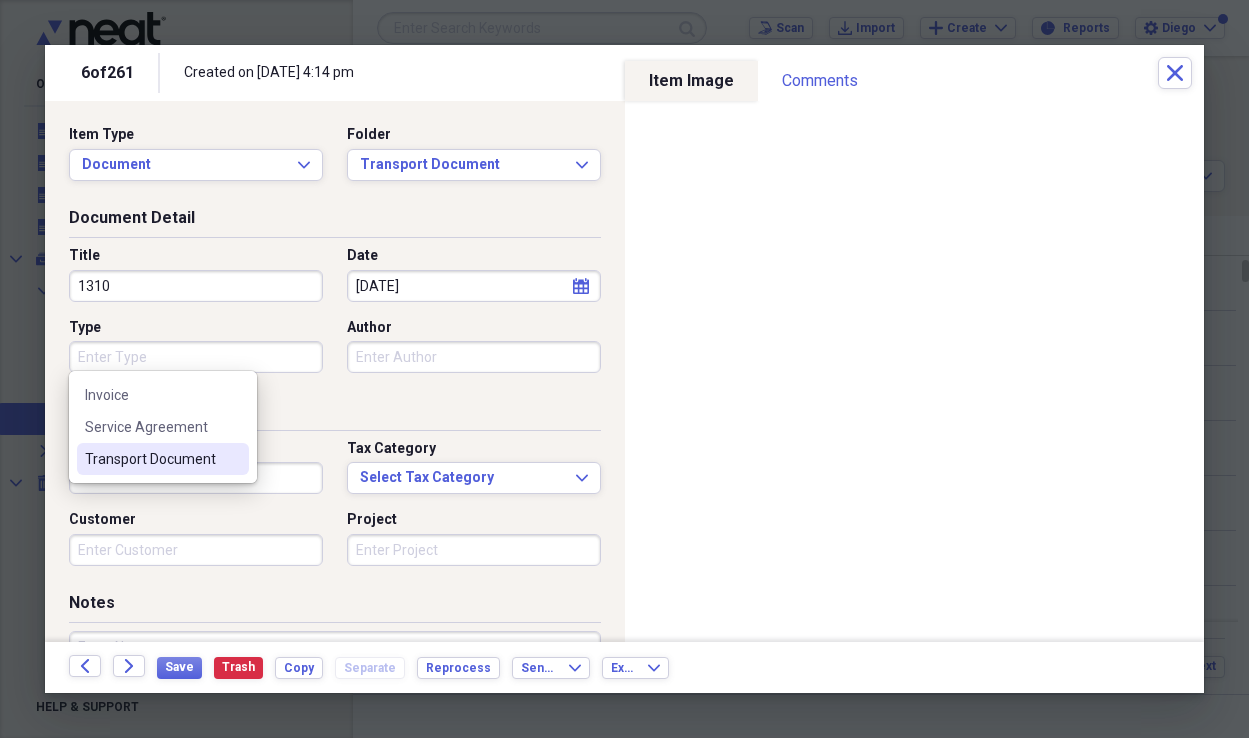 drag, startPoint x: 227, startPoint y: 451, endPoint x: 220, endPoint y: 465, distance: 15.652476 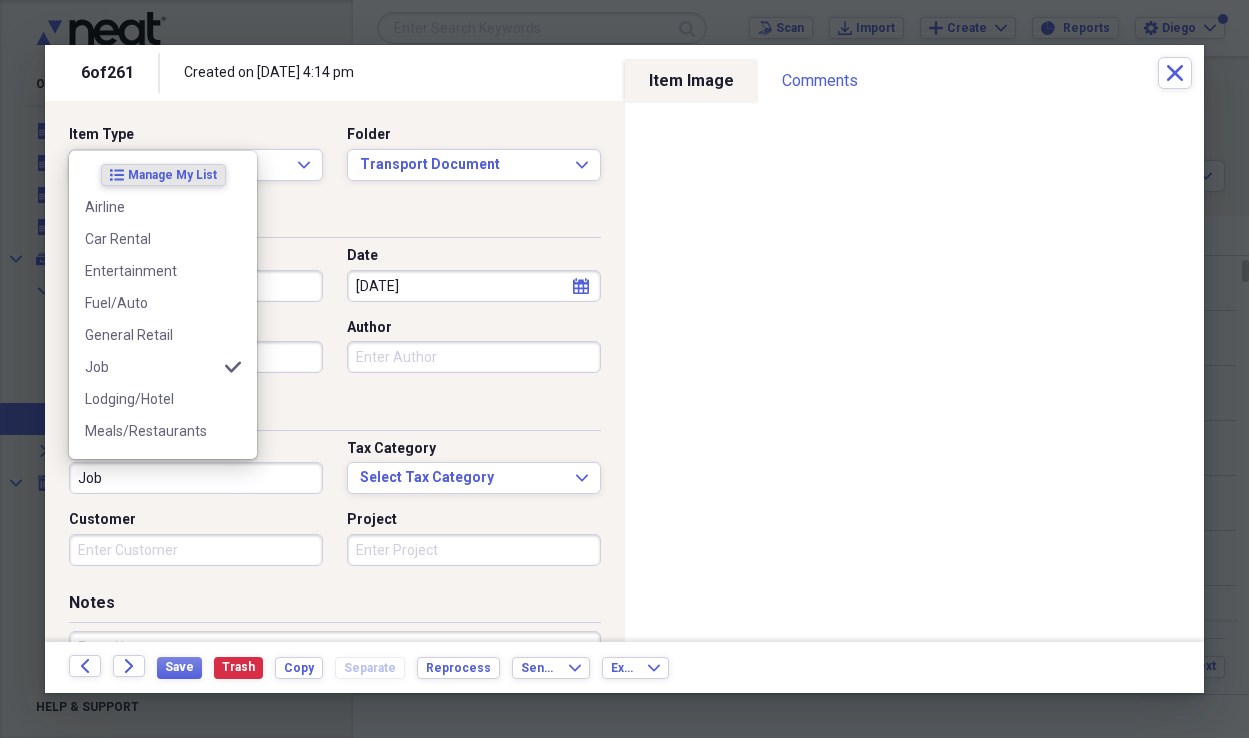click on "Job" at bounding box center (196, 478) 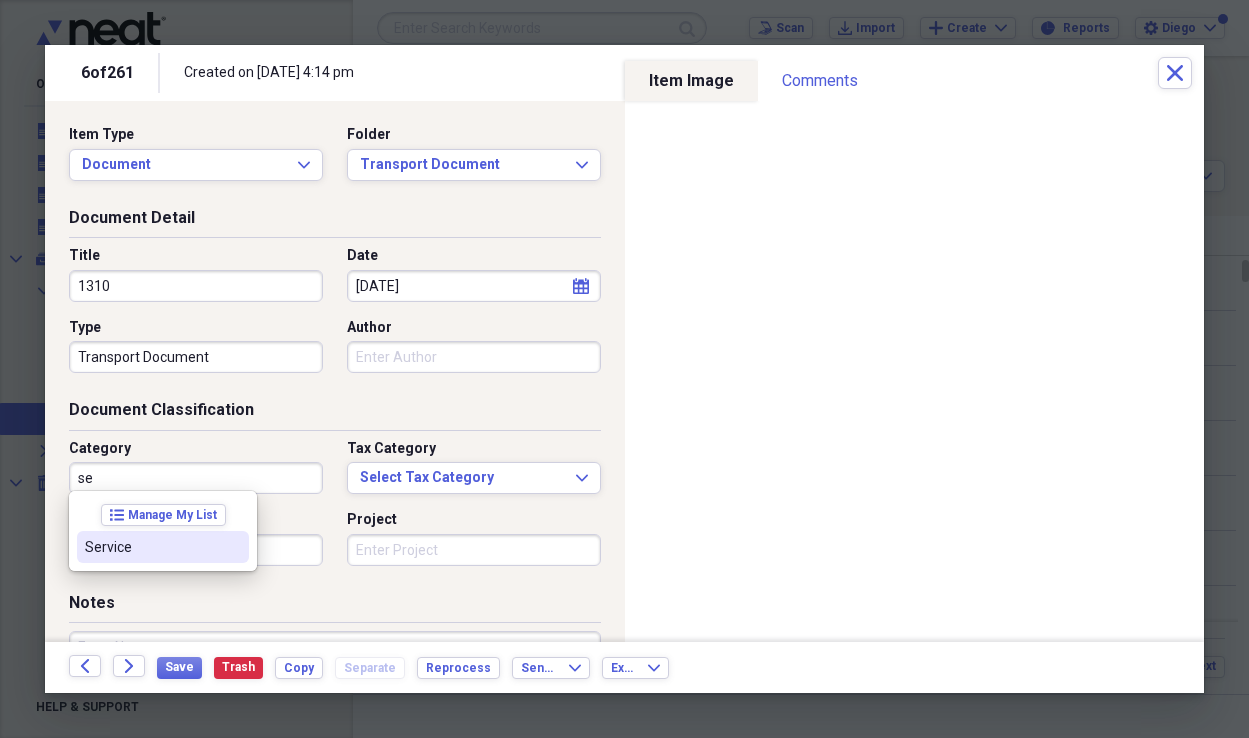 click on "Service" at bounding box center (151, 547) 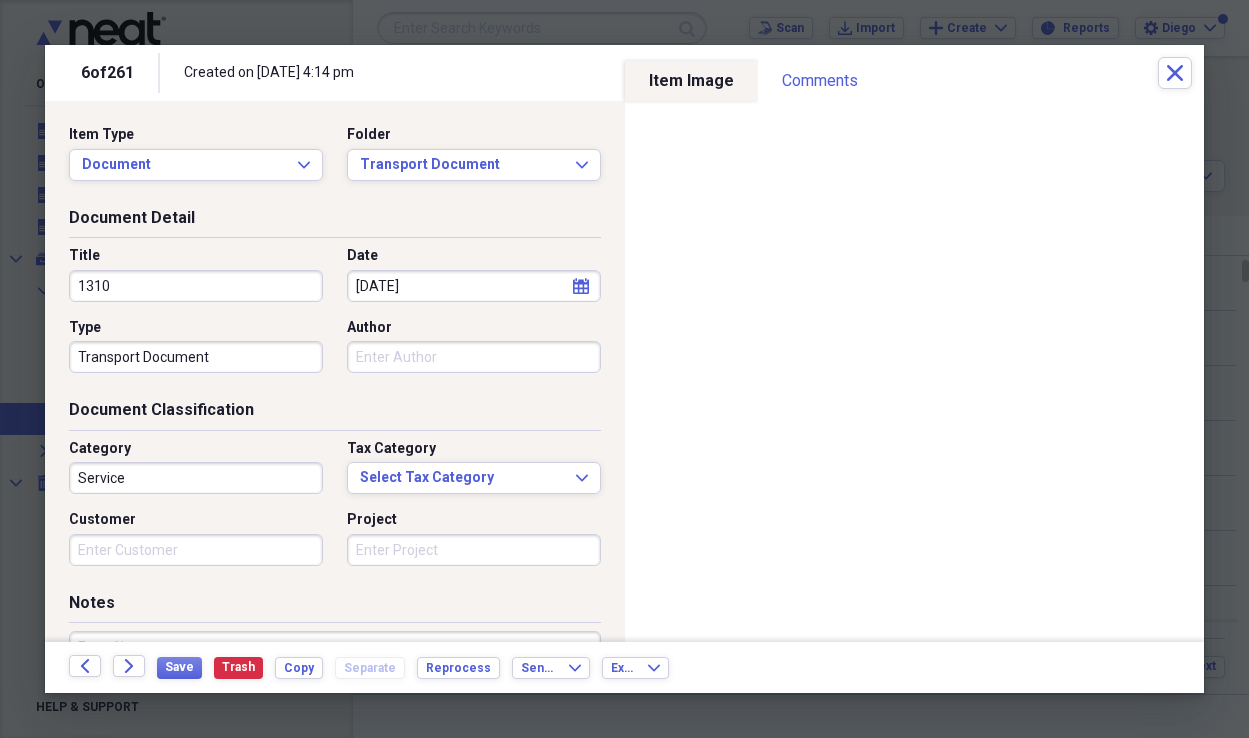 click on "Customer" at bounding box center [196, 550] 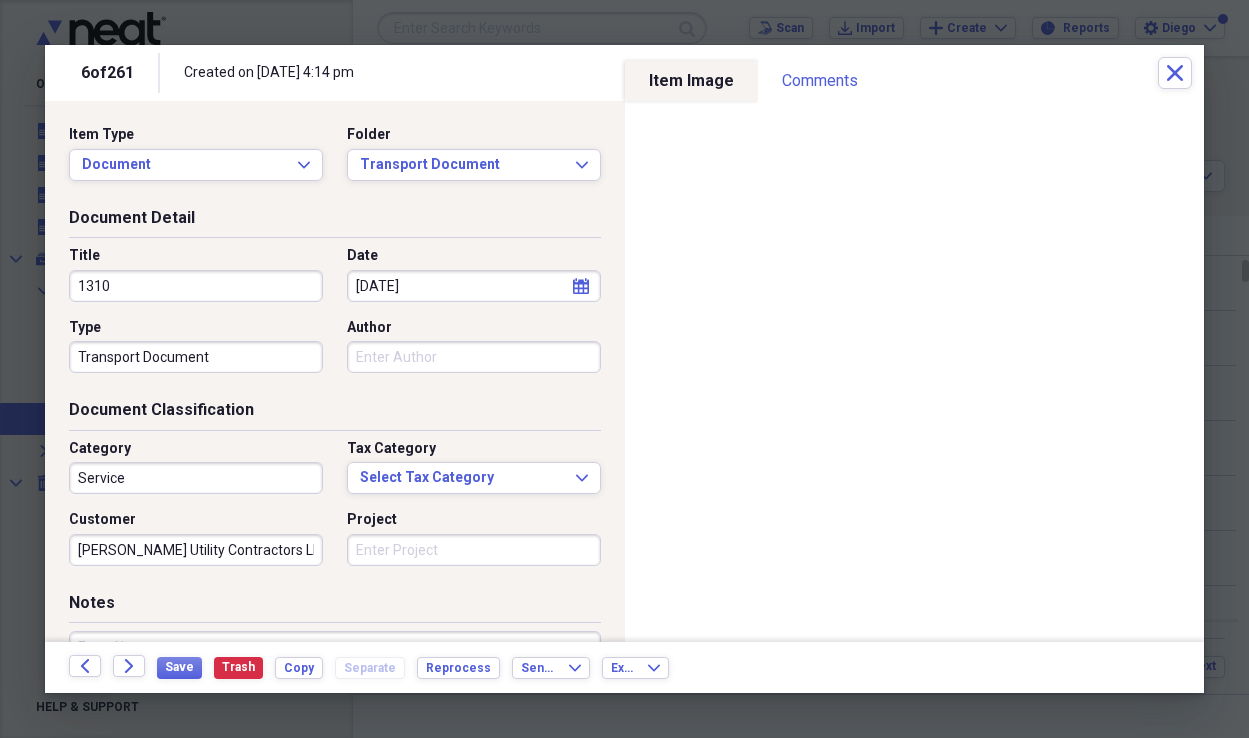 type on "[PERSON_NAME] Utility Contractors LLC" 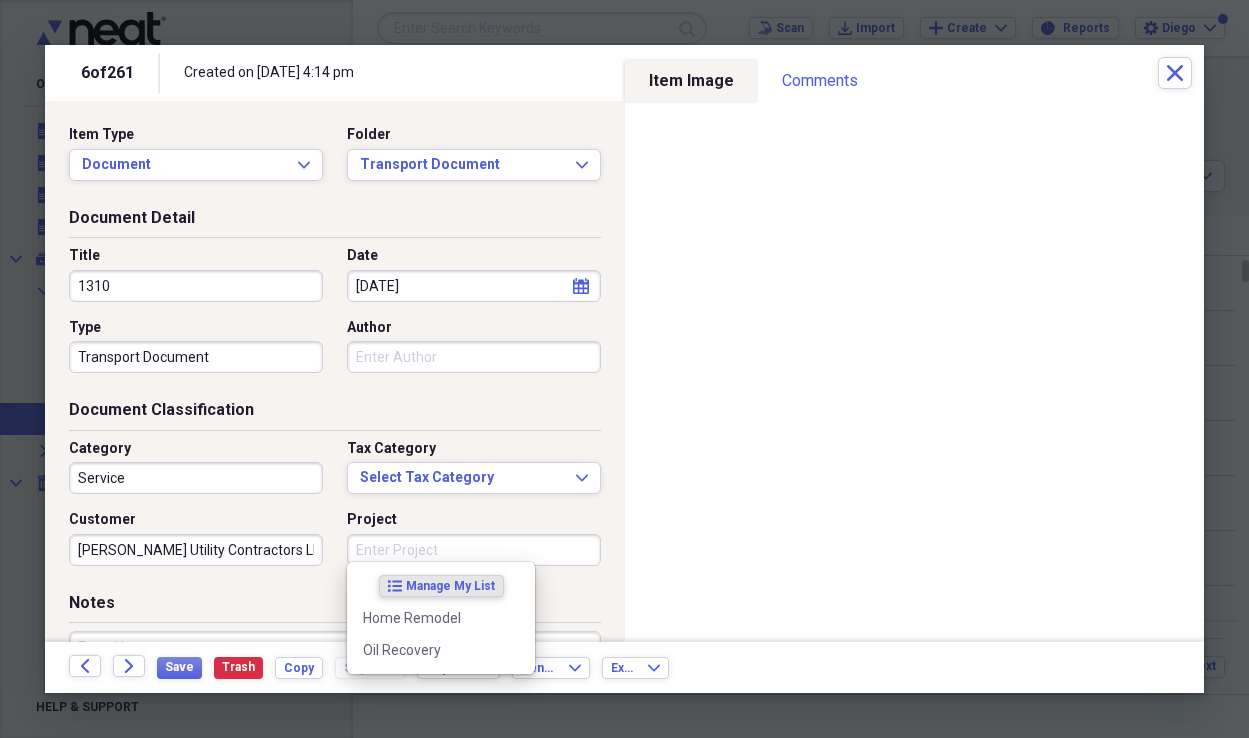click on "Project" at bounding box center (474, 550) 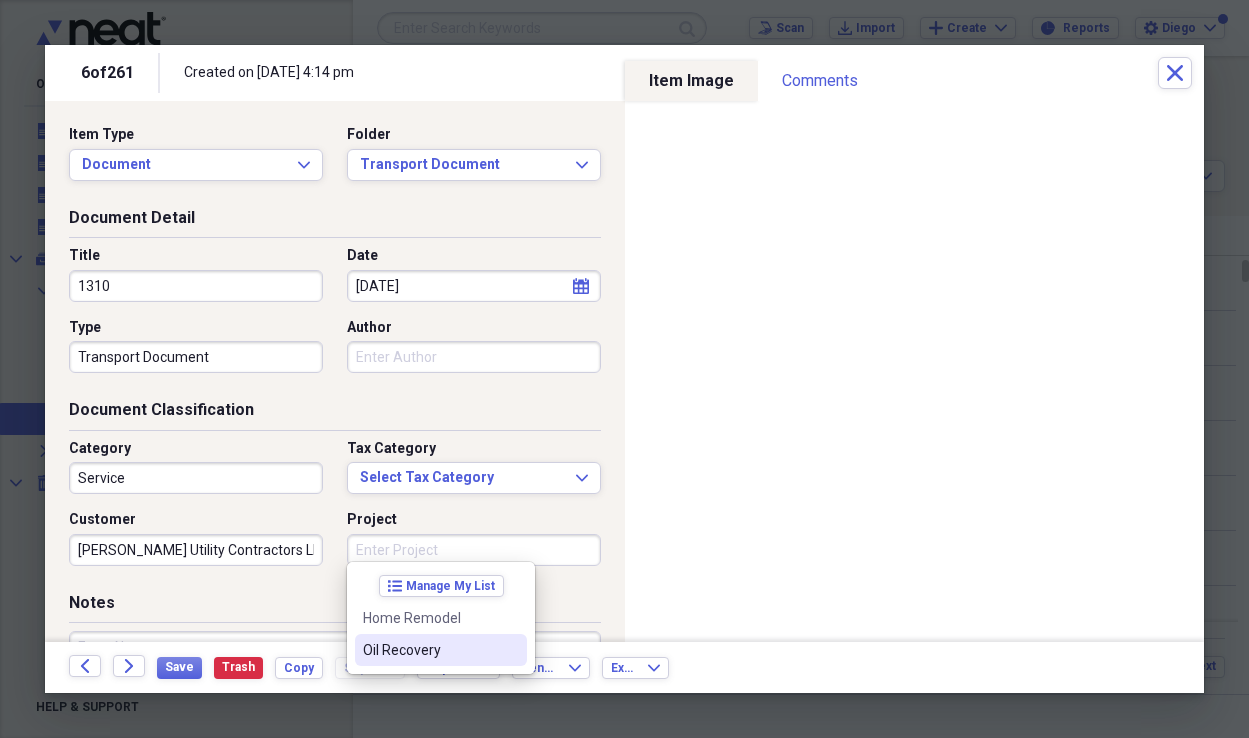 click on "Oil Recovery" at bounding box center (429, 650) 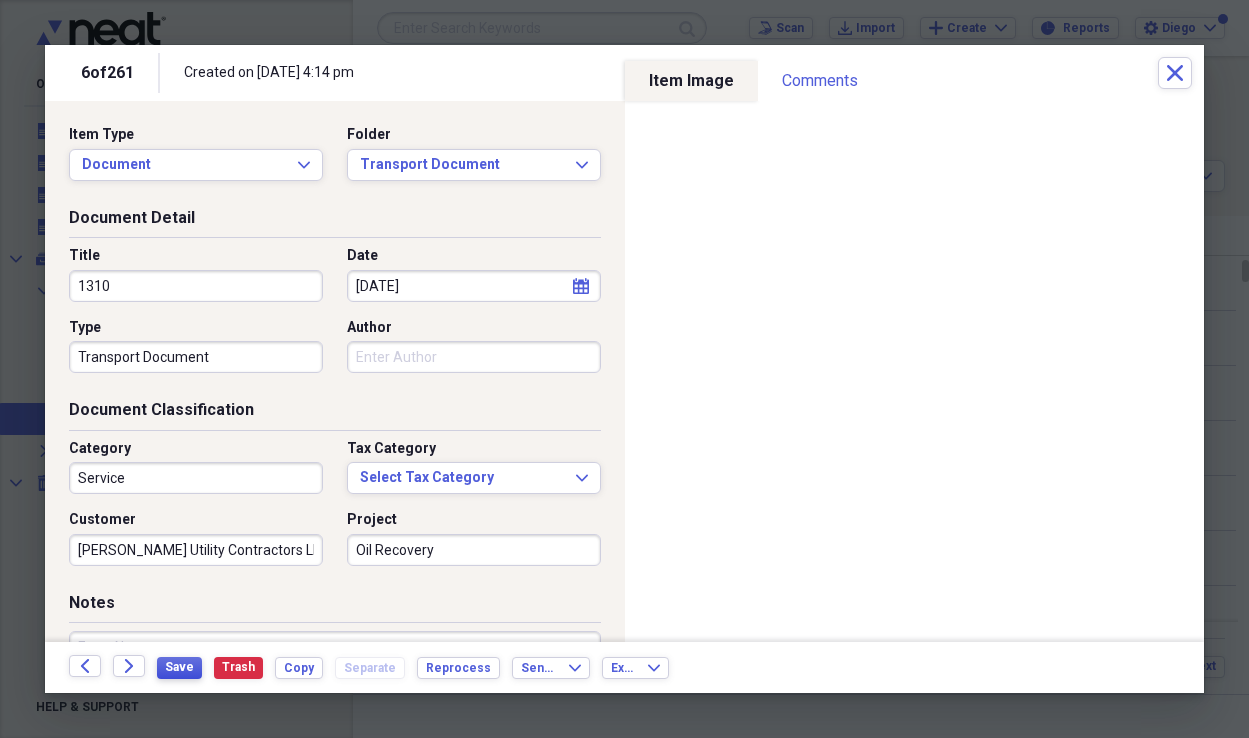 click on "Save" at bounding box center (179, 667) 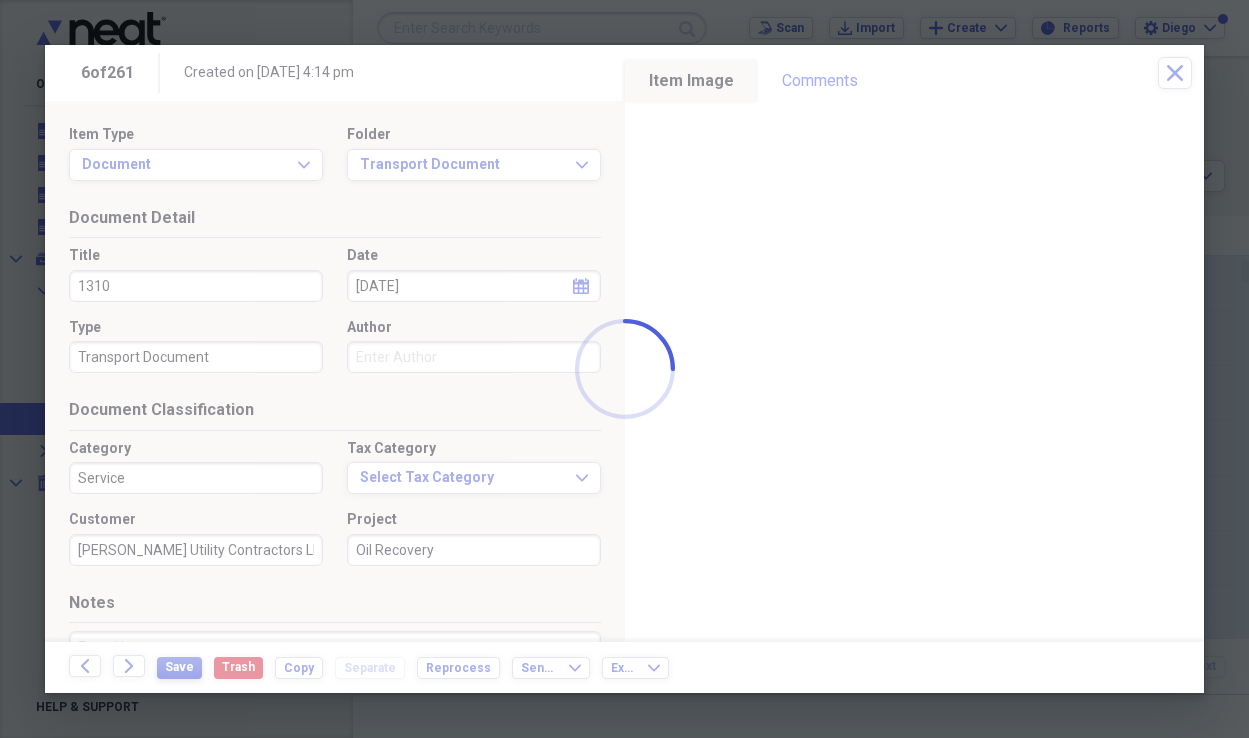 type on "[PERSON_NAME] Utility Contractors LLC" 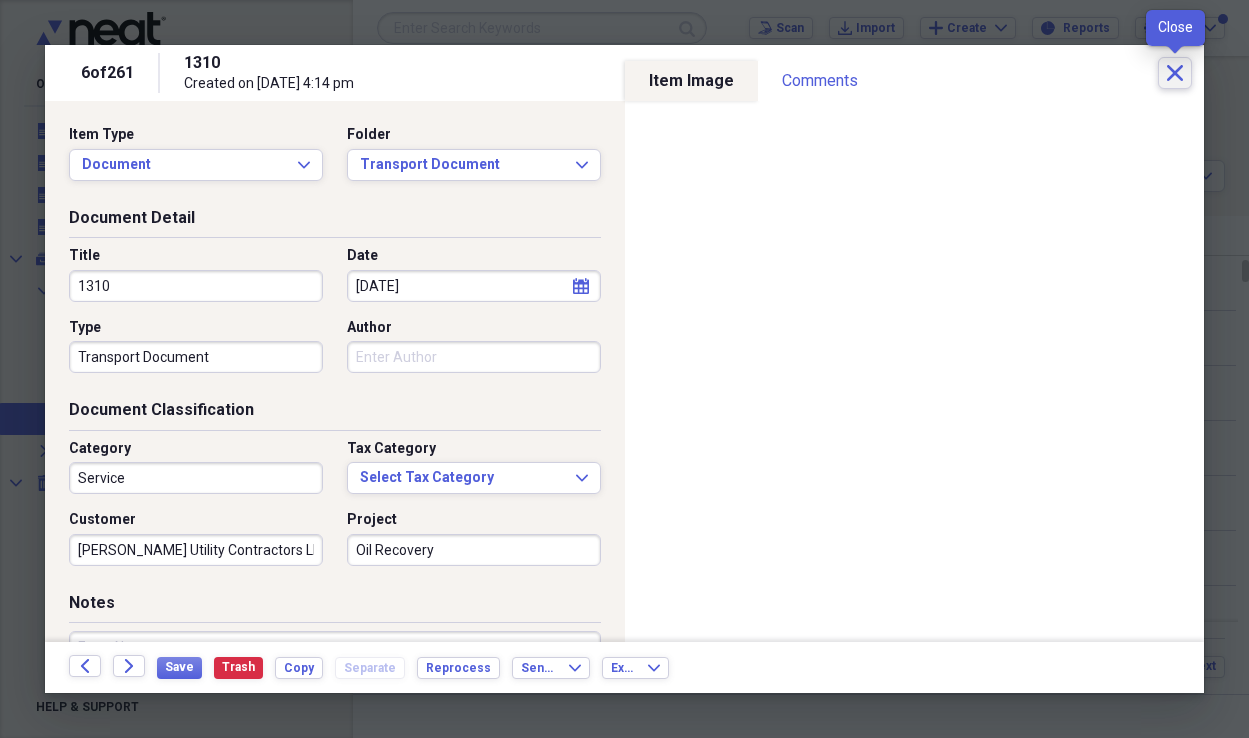 click 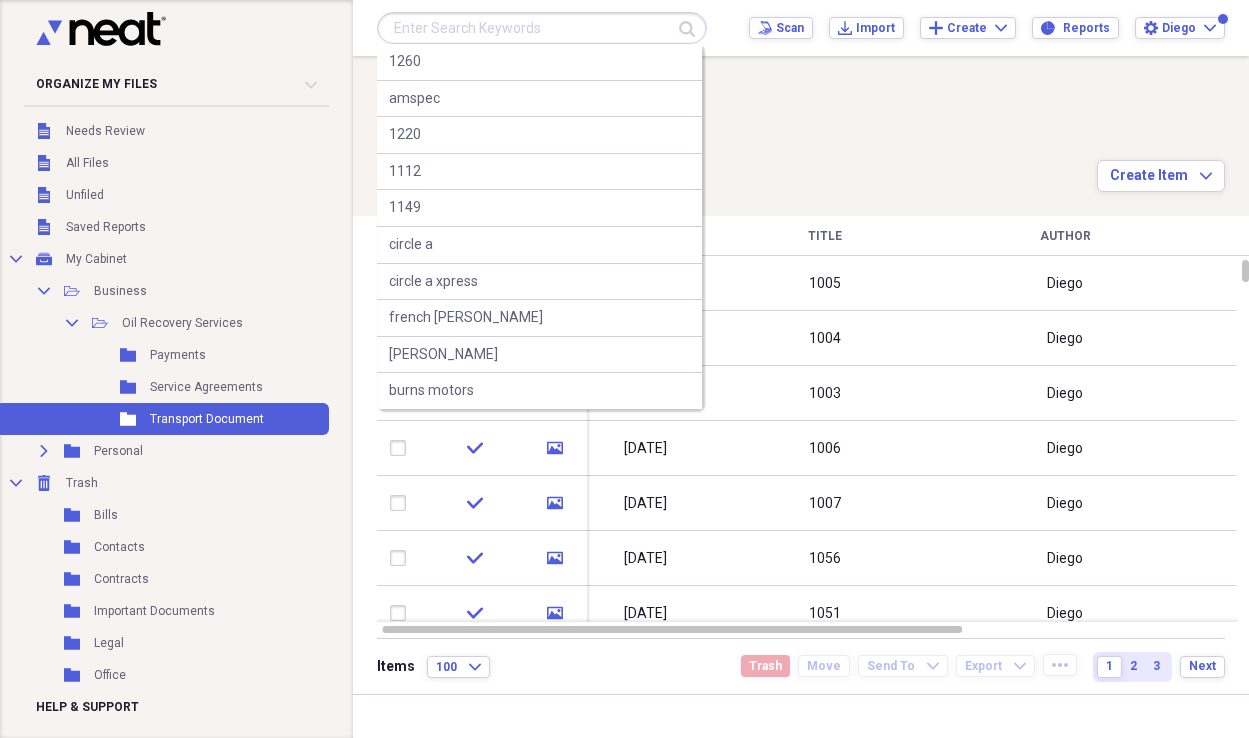 click at bounding box center [542, 28] 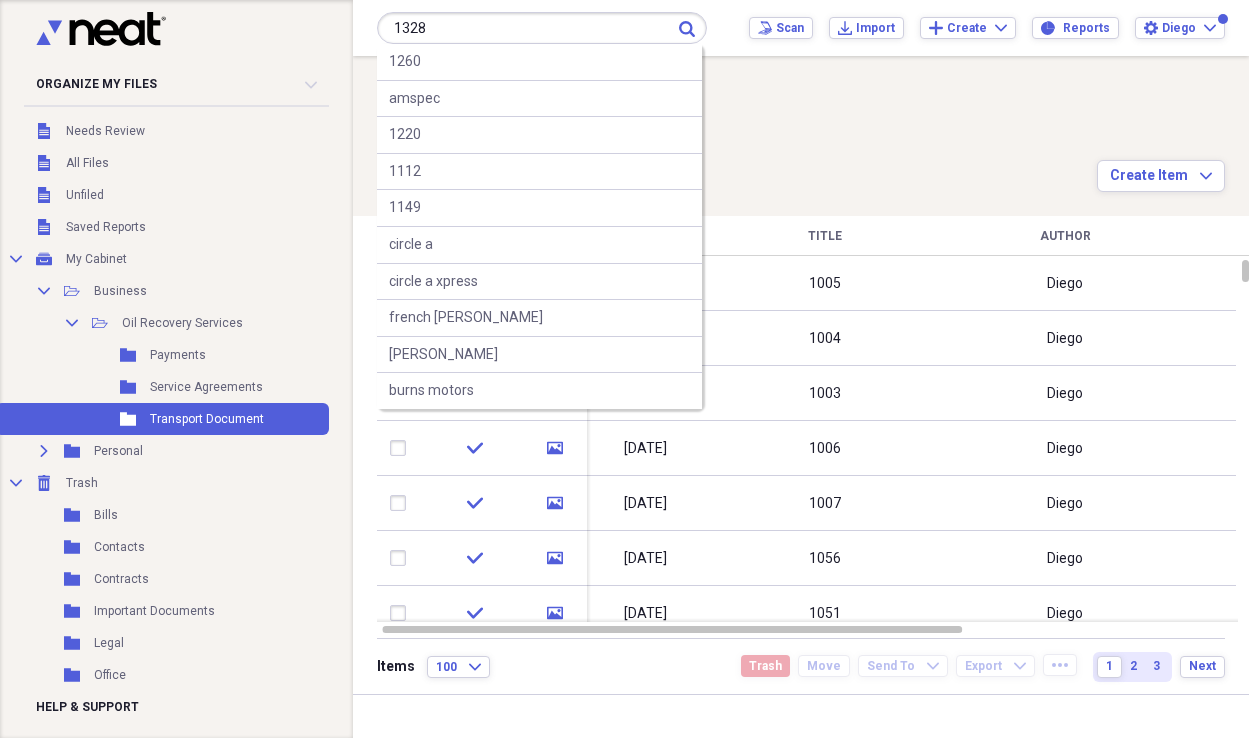 type on "1328" 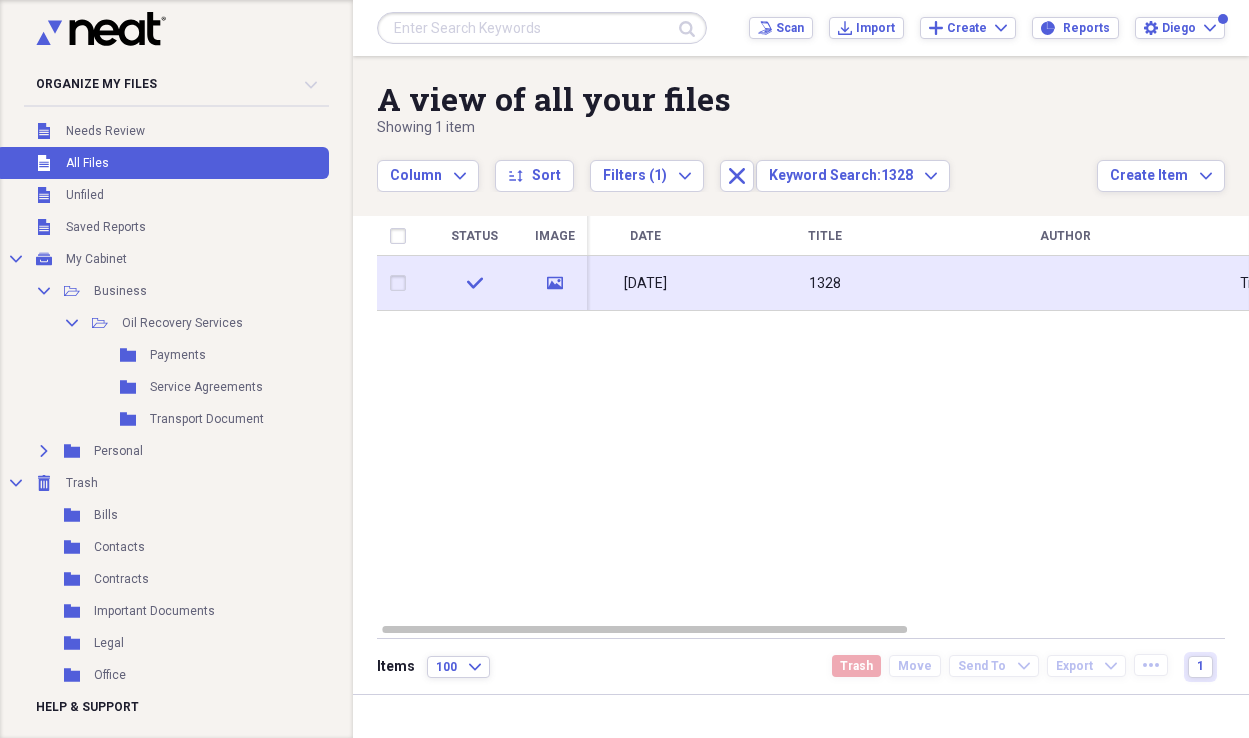 click on "[DATE]" at bounding box center [645, 284] 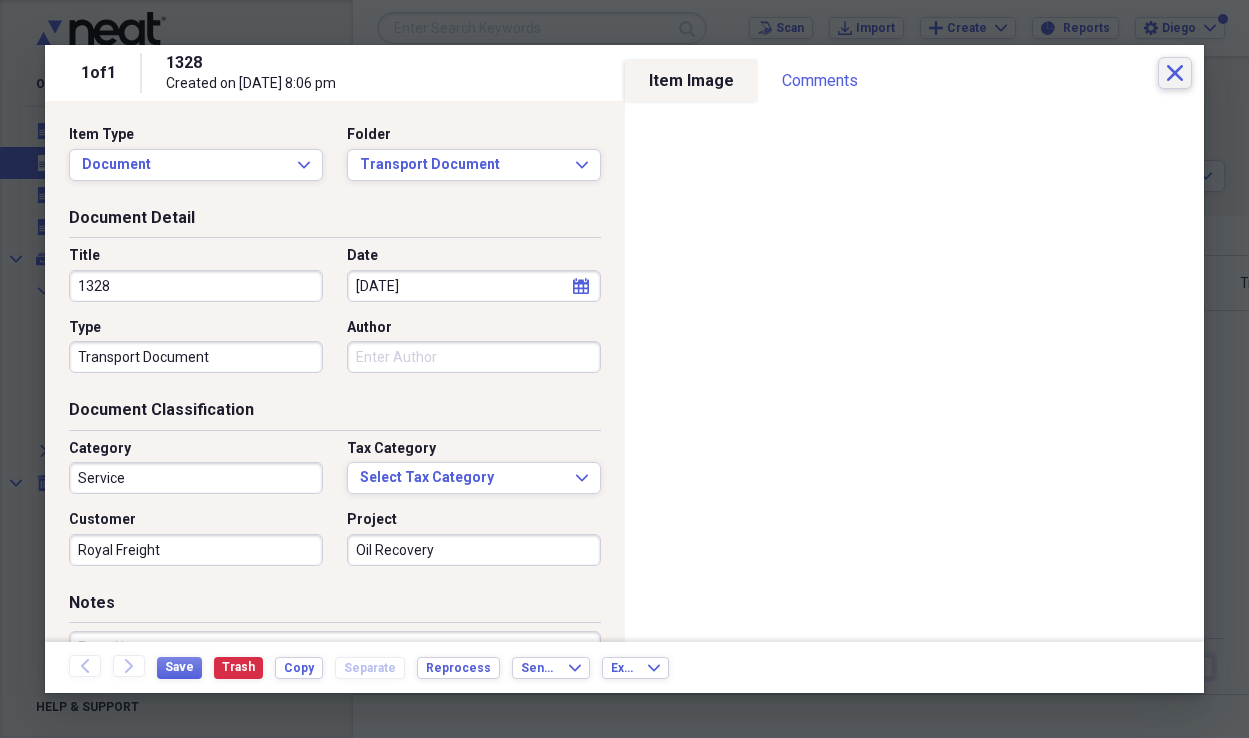 click on "Close" 